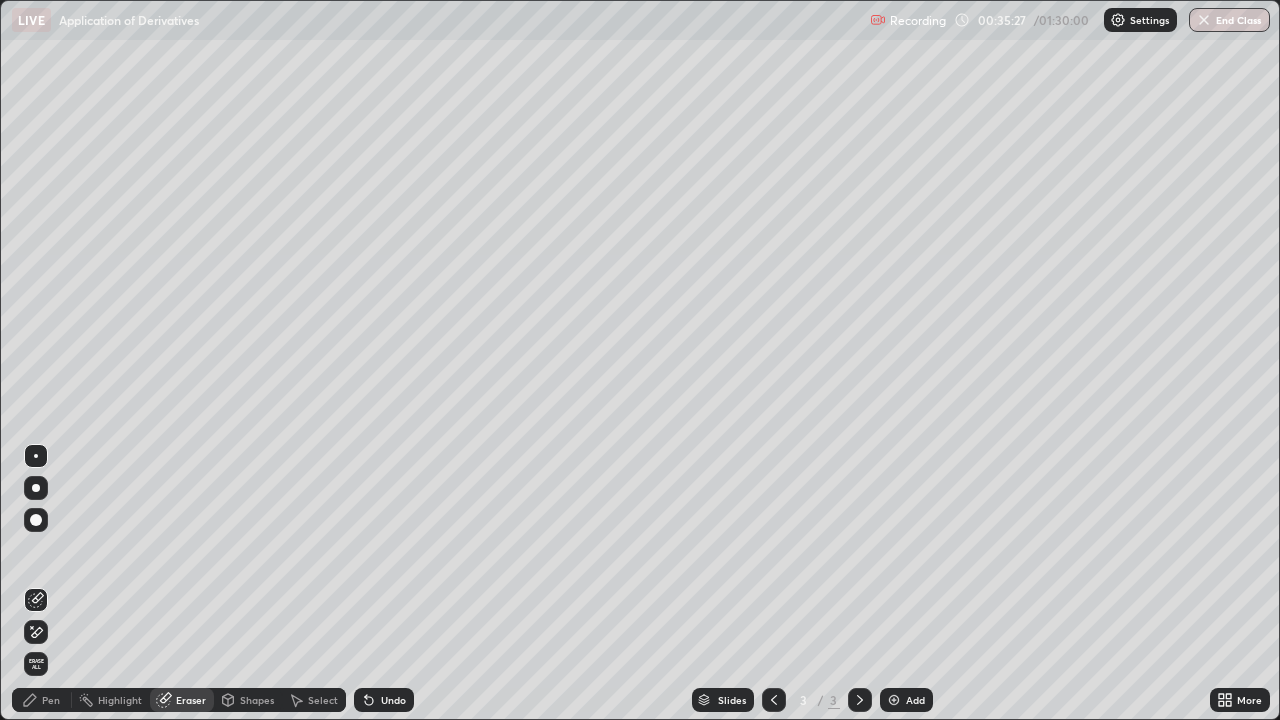 scroll, scrollTop: 0, scrollLeft: 0, axis: both 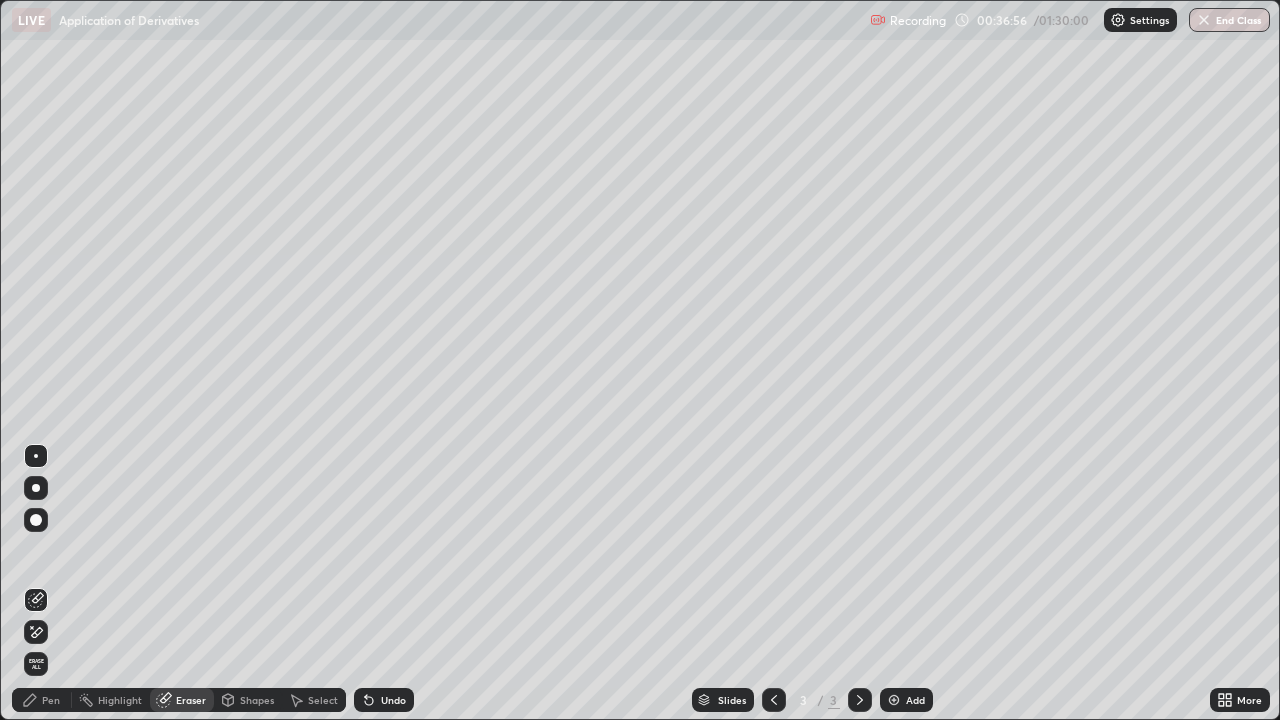click on "Pen" at bounding box center (42, 700) 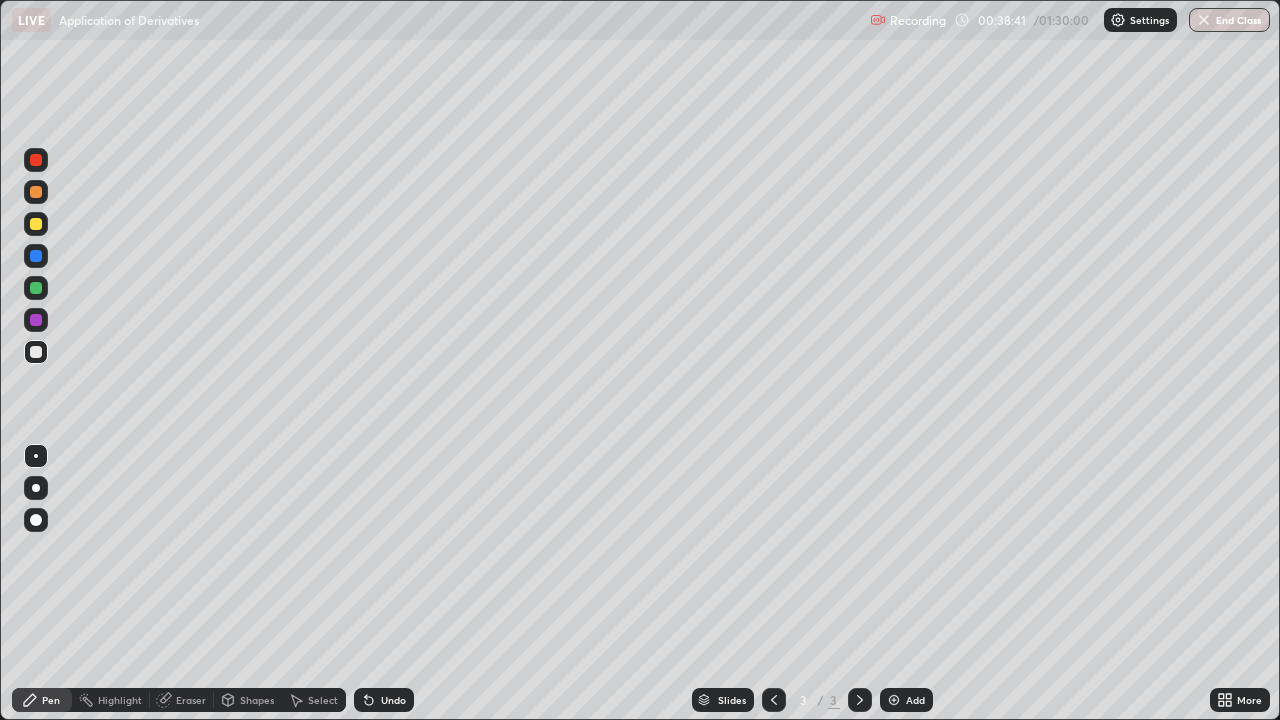 click at bounding box center [36, 352] 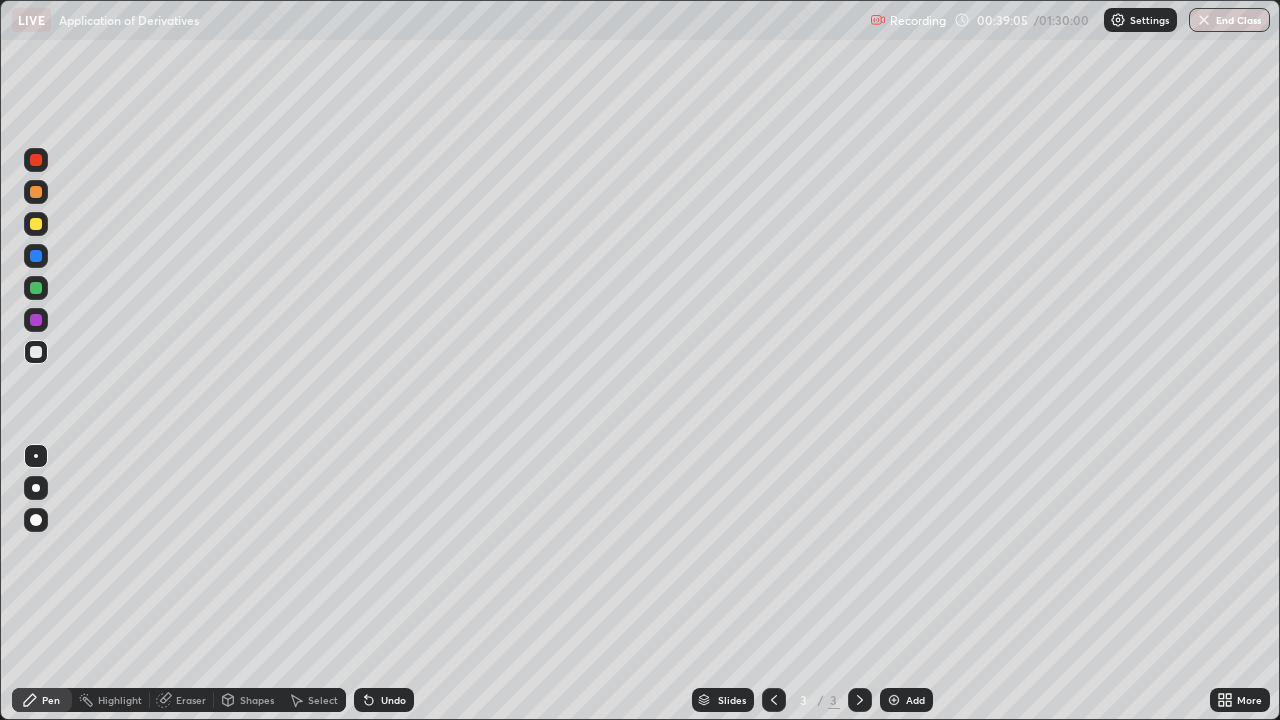 click on "Undo" at bounding box center (393, 700) 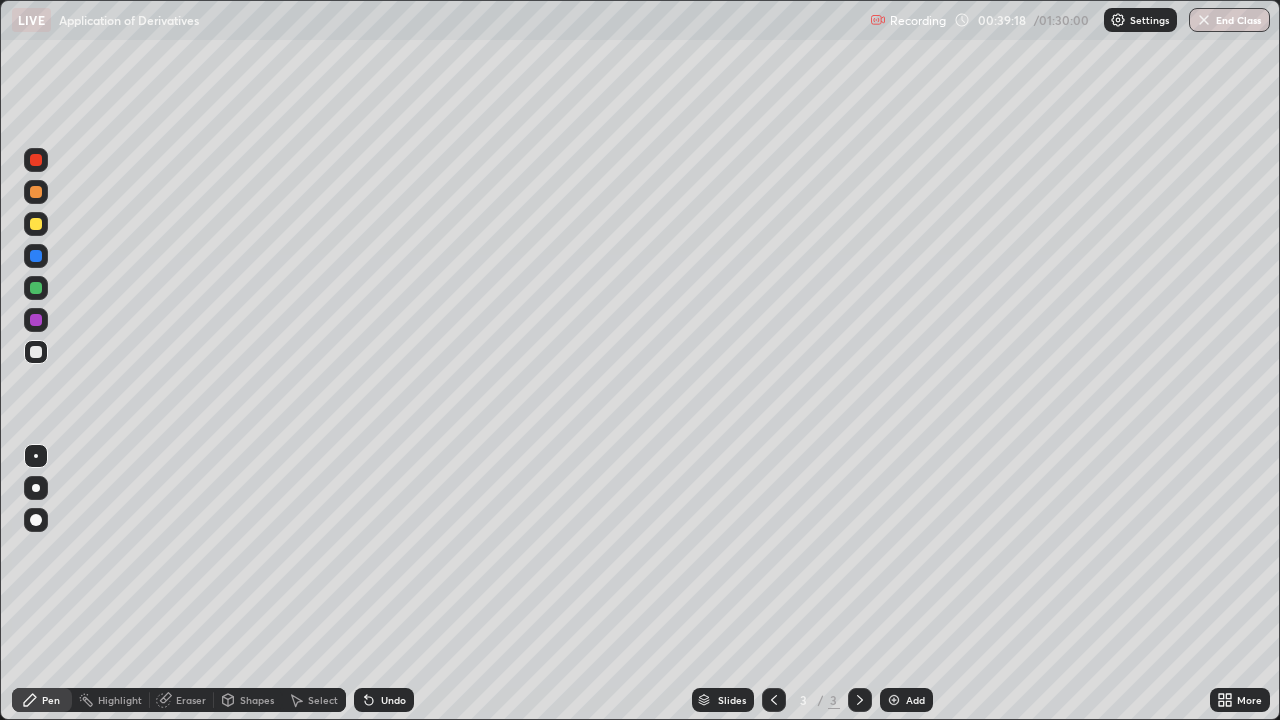 click at bounding box center (36, 224) 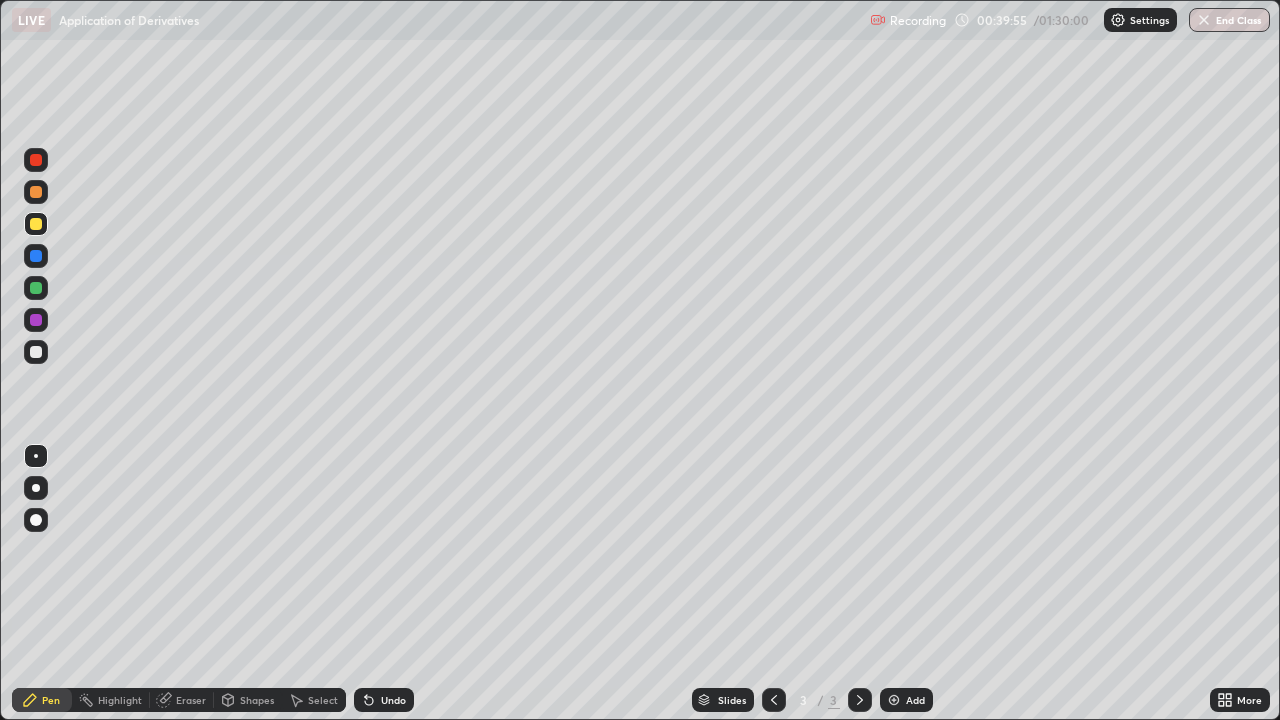 click at bounding box center (36, 352) 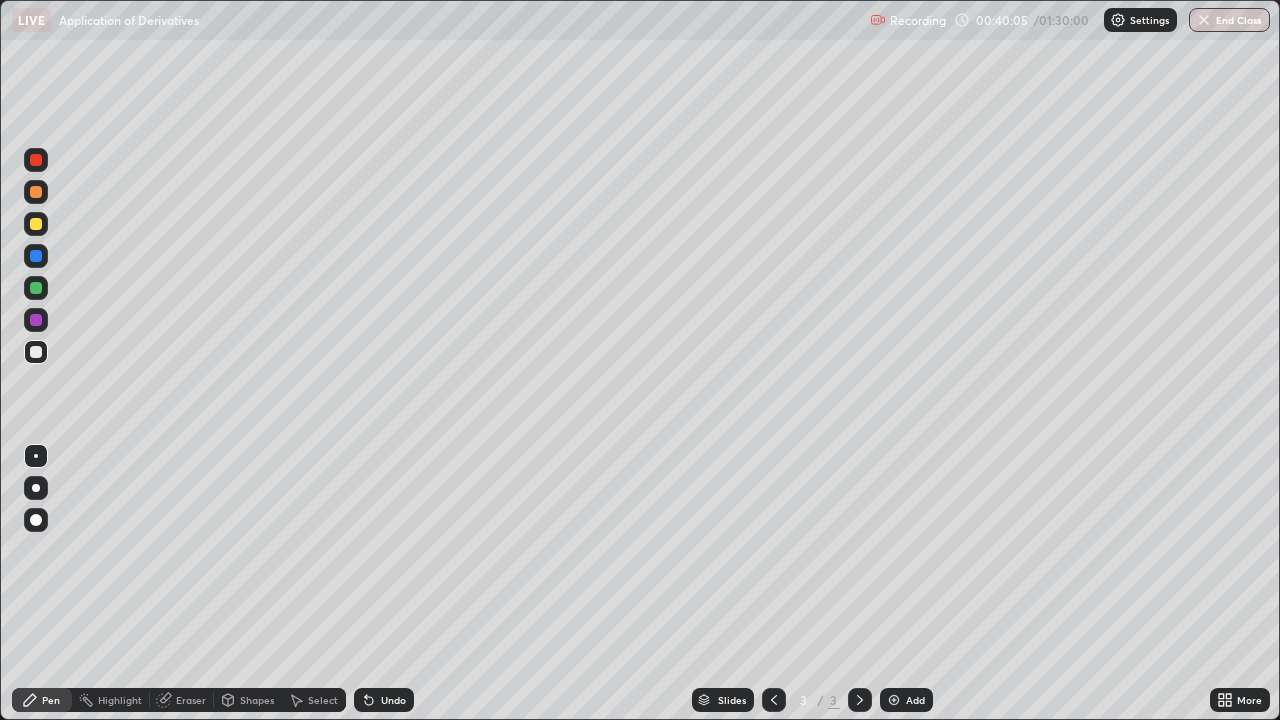click on "Undo" at bounding box center [393, 700] 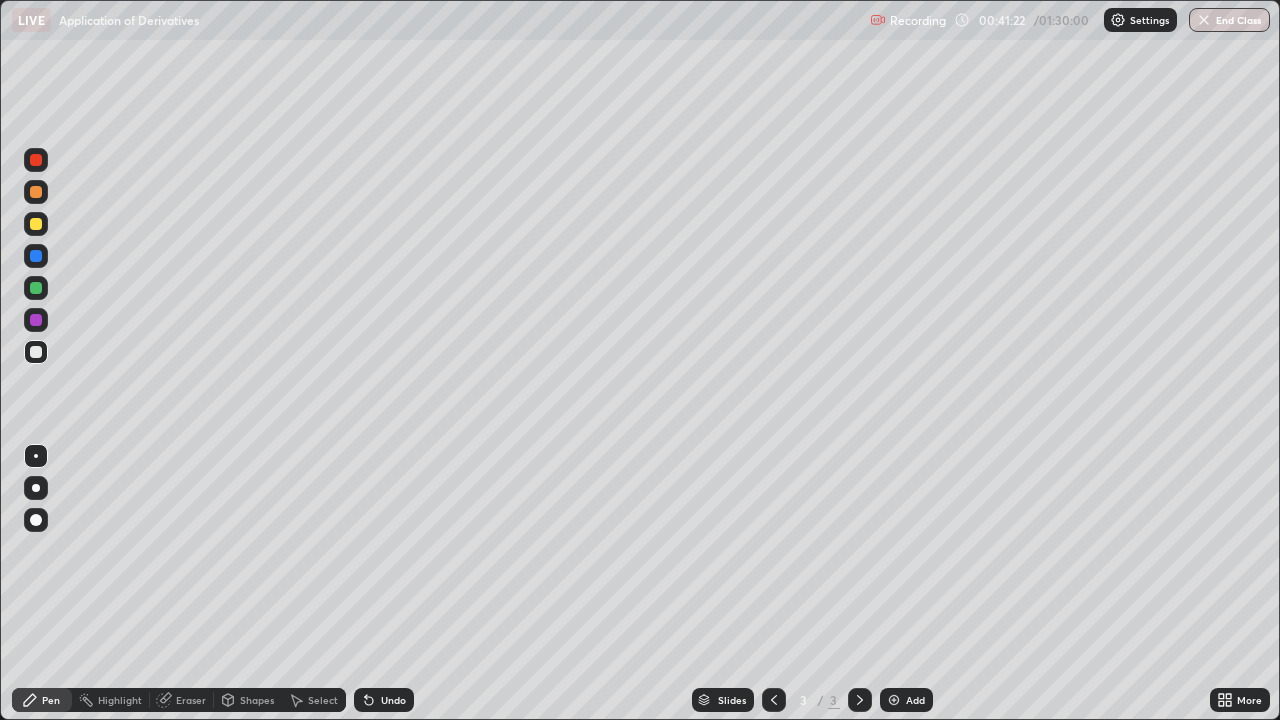 click on "Eraser" at bounding box center [191, 700] 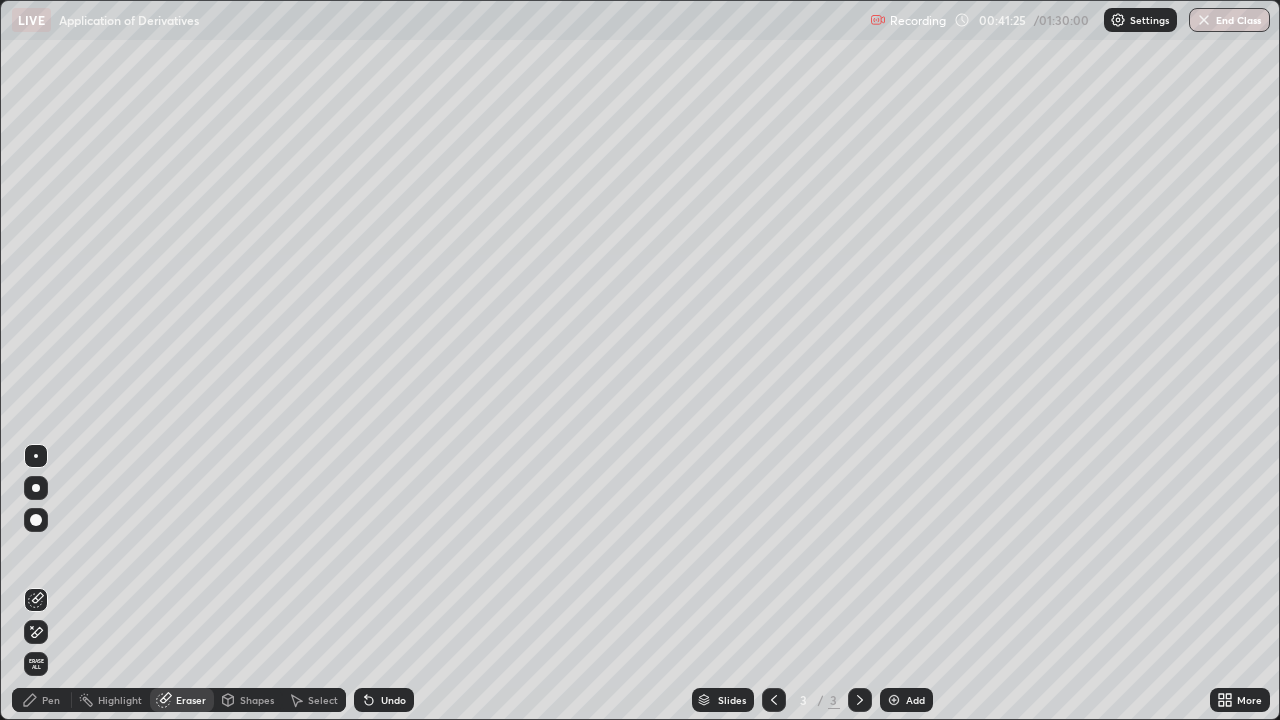 click on "Pen" at bounding box center [51, 700] 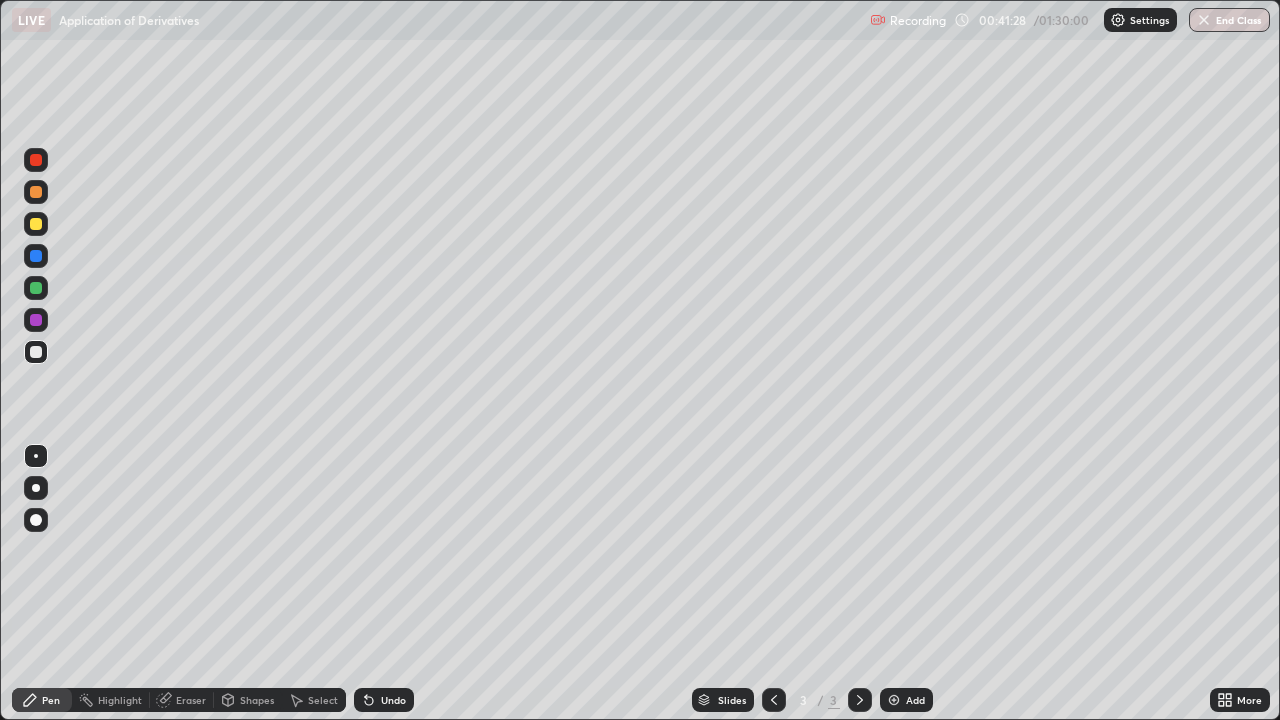 click on "Eraser" at bounding box center [191, 700] 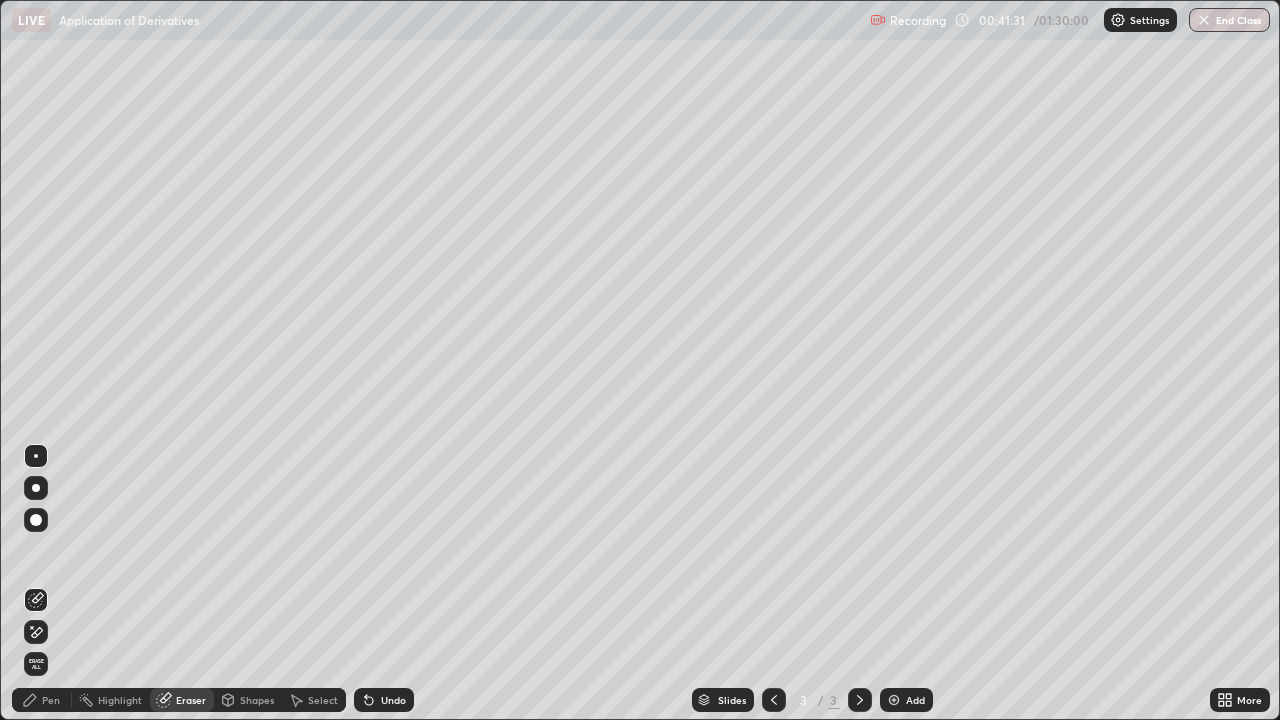 click on "Pen" at bounding box center [42, 700] 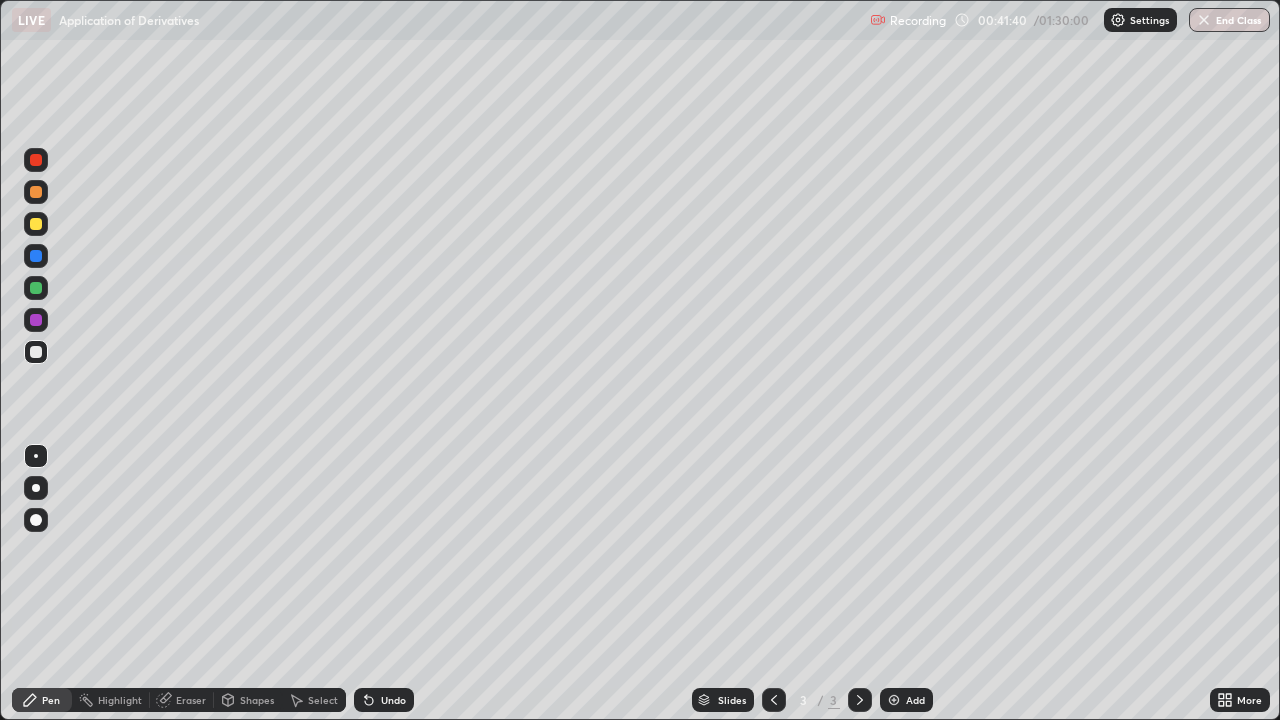 click on "Eraser" at bounding box center (191, 700) 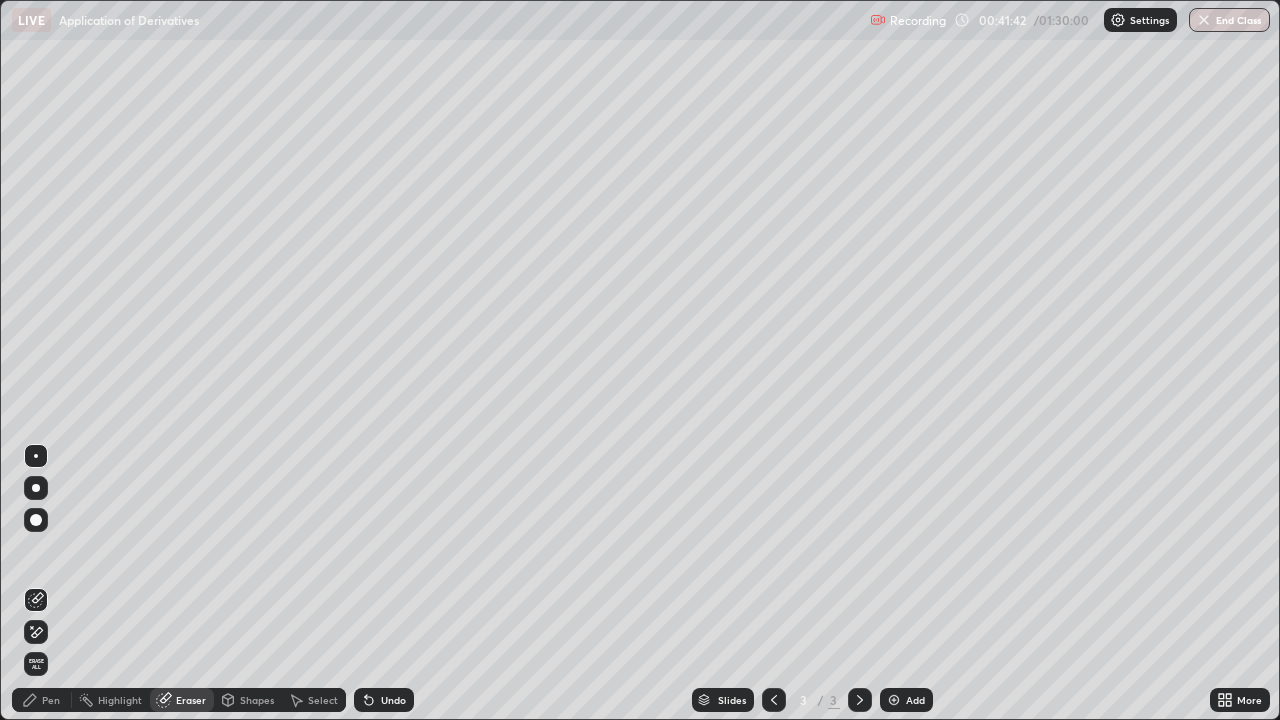 click on "Pen" at bounding box center (42, 700) 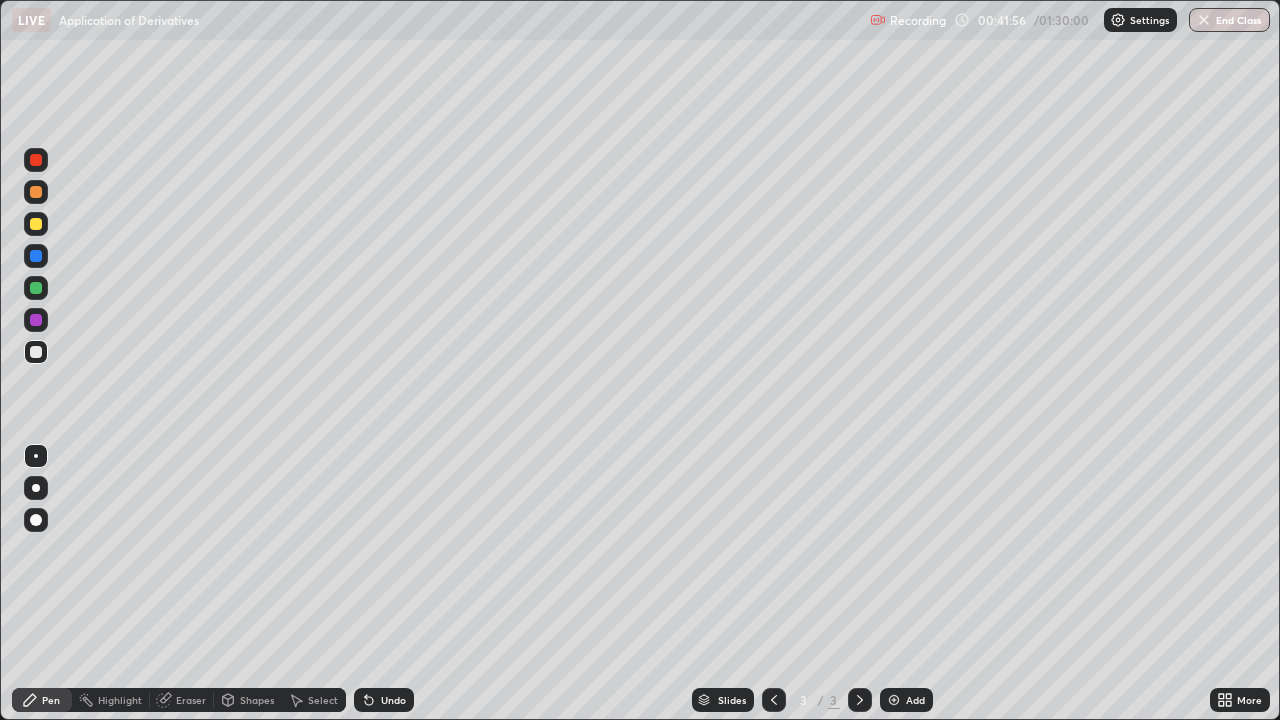 click on "Eraser" at bounding box center (191, 700) 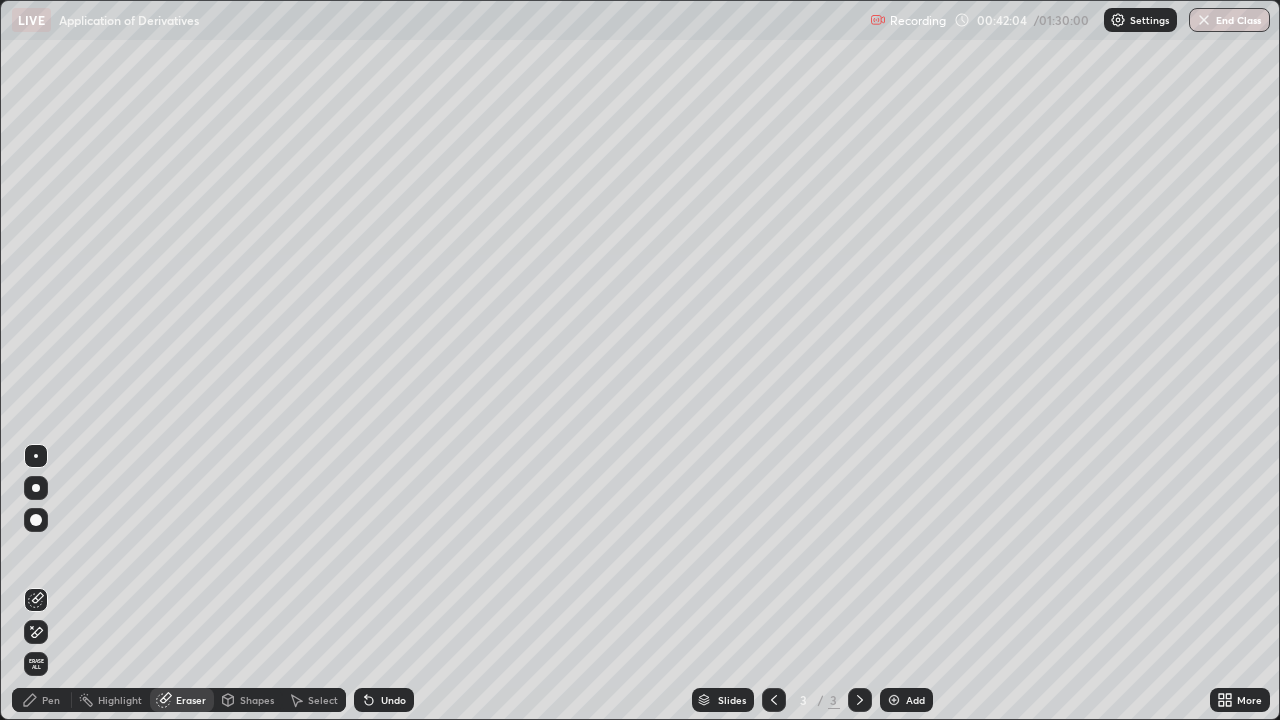 click on "Pen" at bounding box center (51, 700) 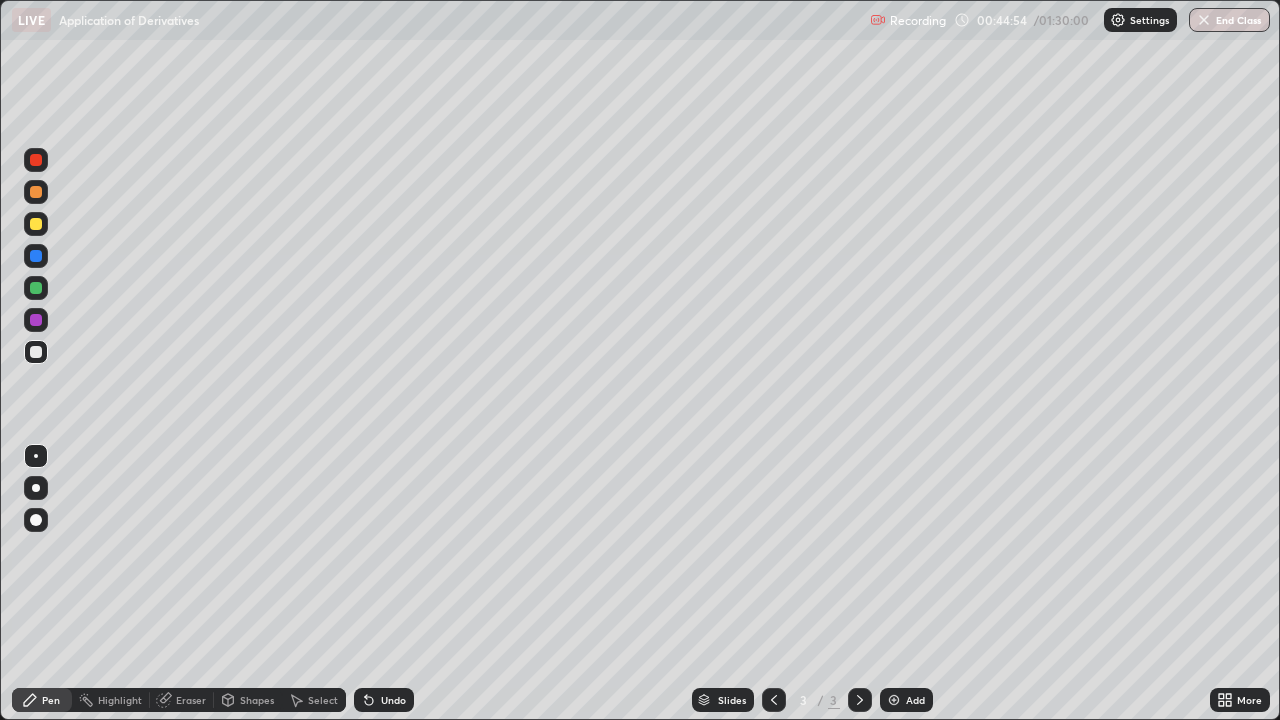click on "Add" at bounding box center (915, 700) 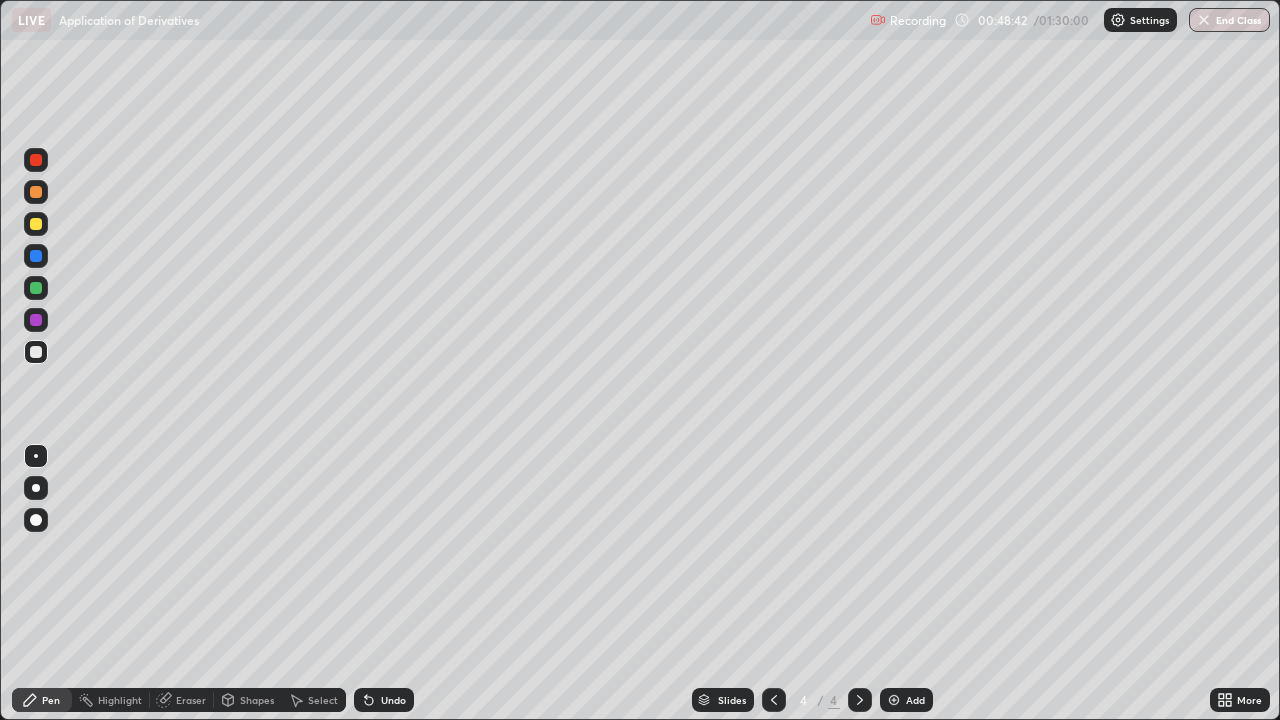 click on "Eraser" at bounding box center [191, 700] 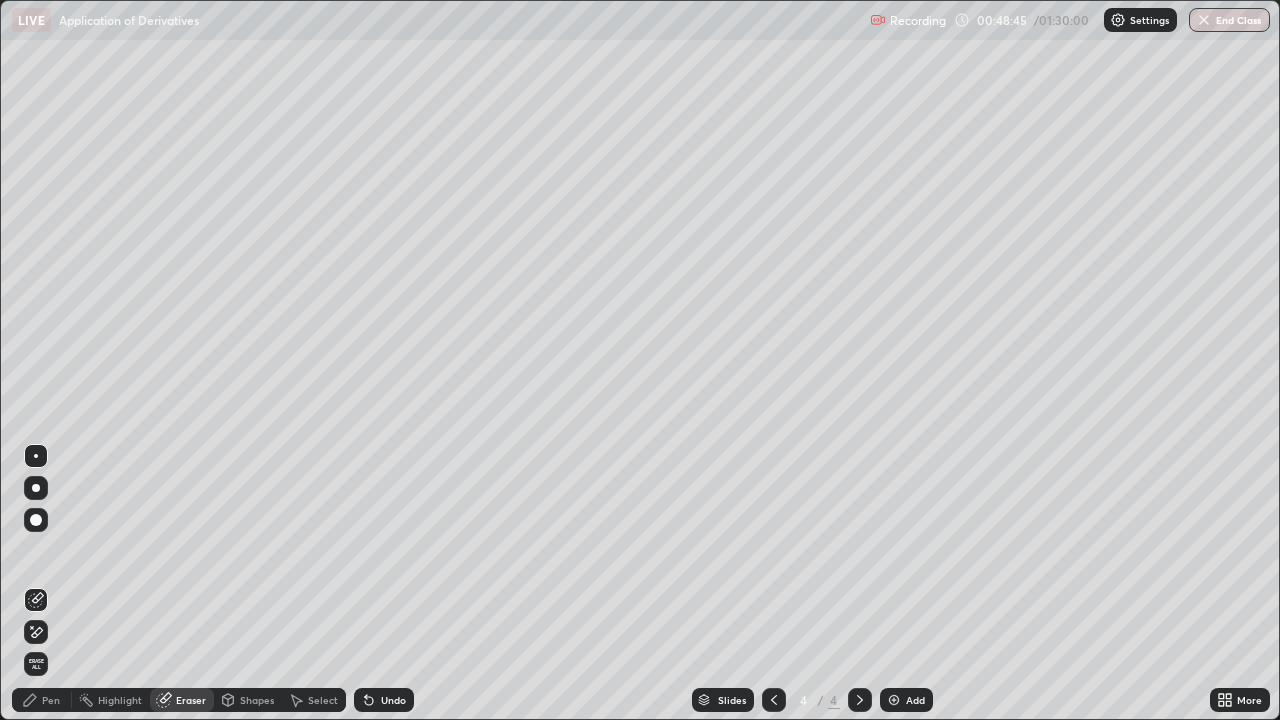 click on "Pen" at bounding box center (51, 700) 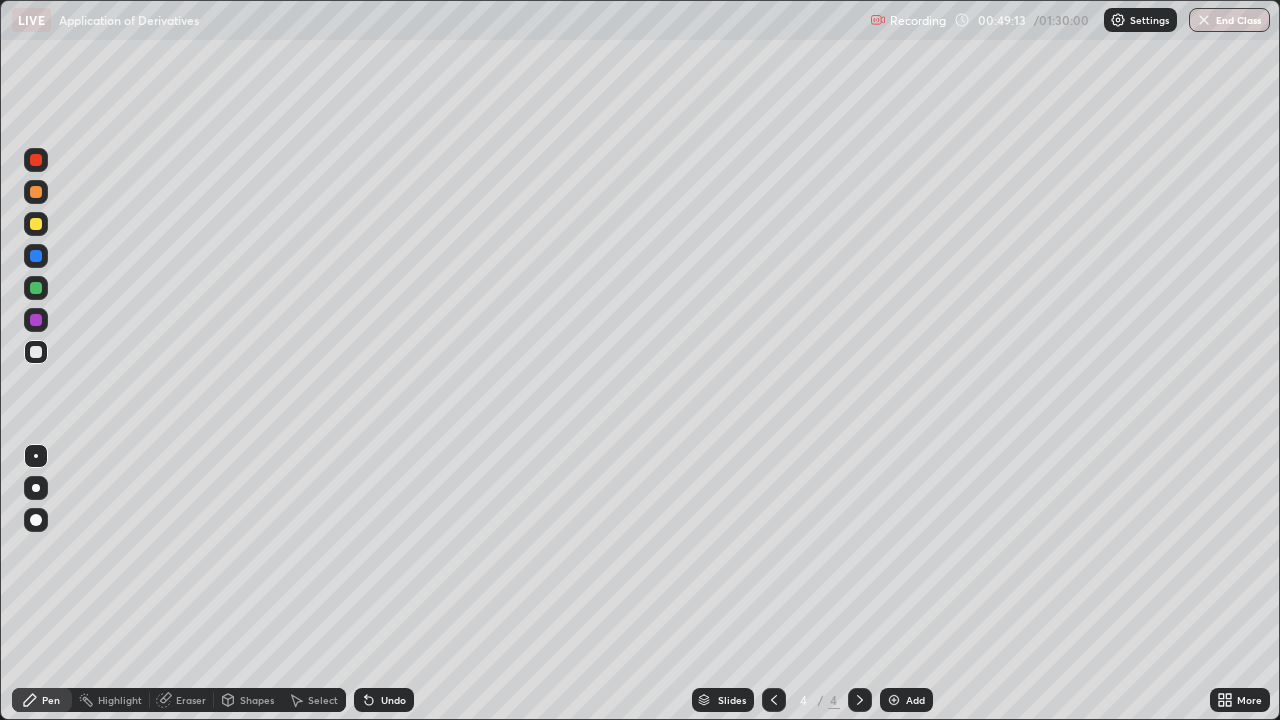 click at bounding box center (36, 320) 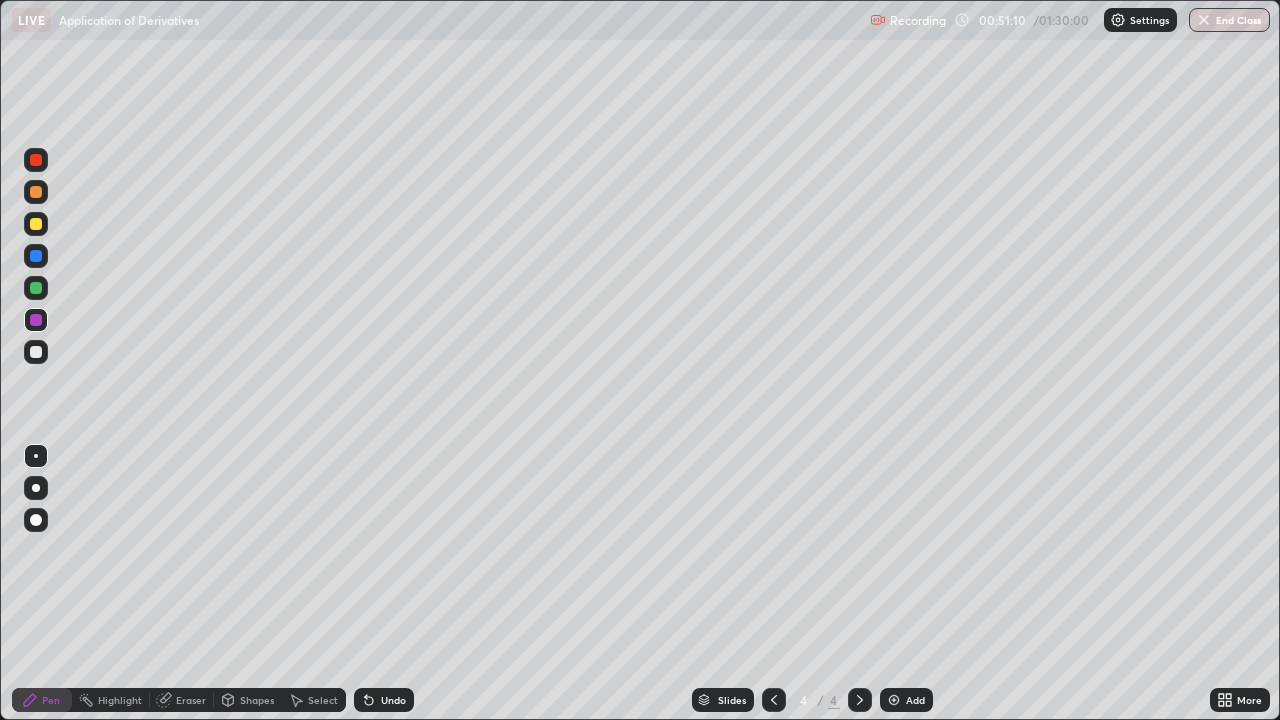 click at bounding box center [36, 352] 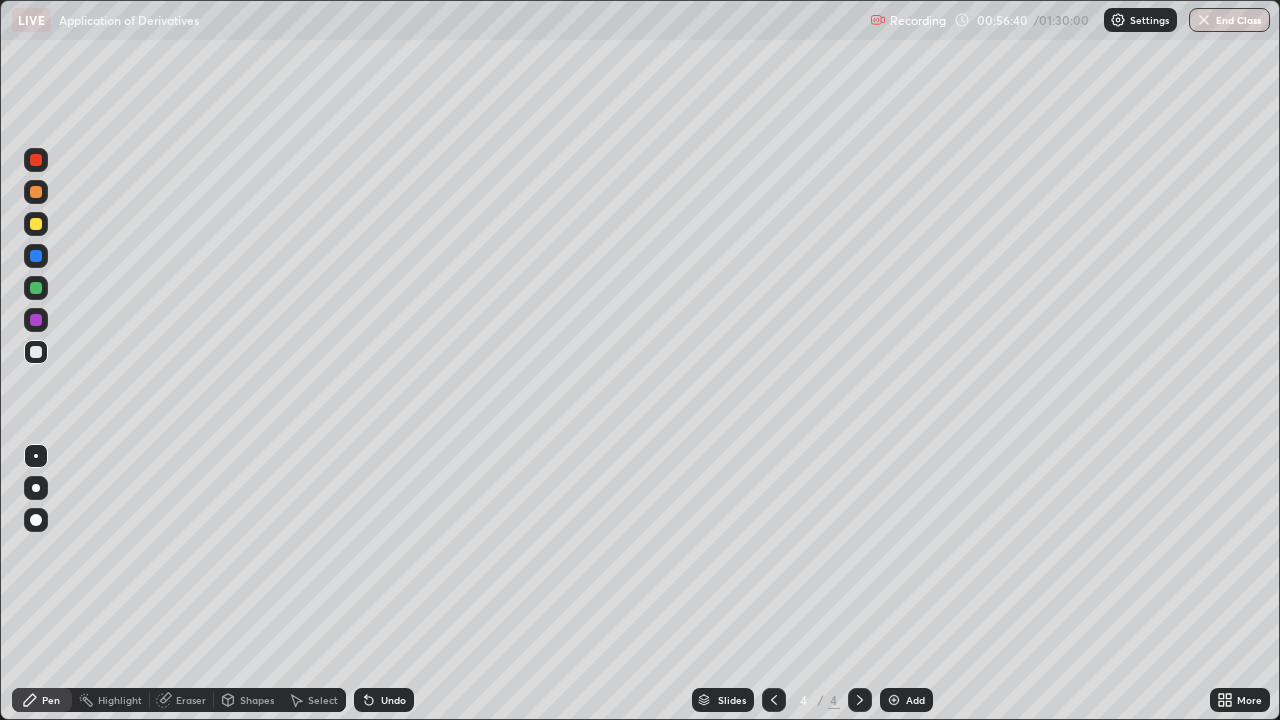 click on "Add" at bounding box center [906, 700] 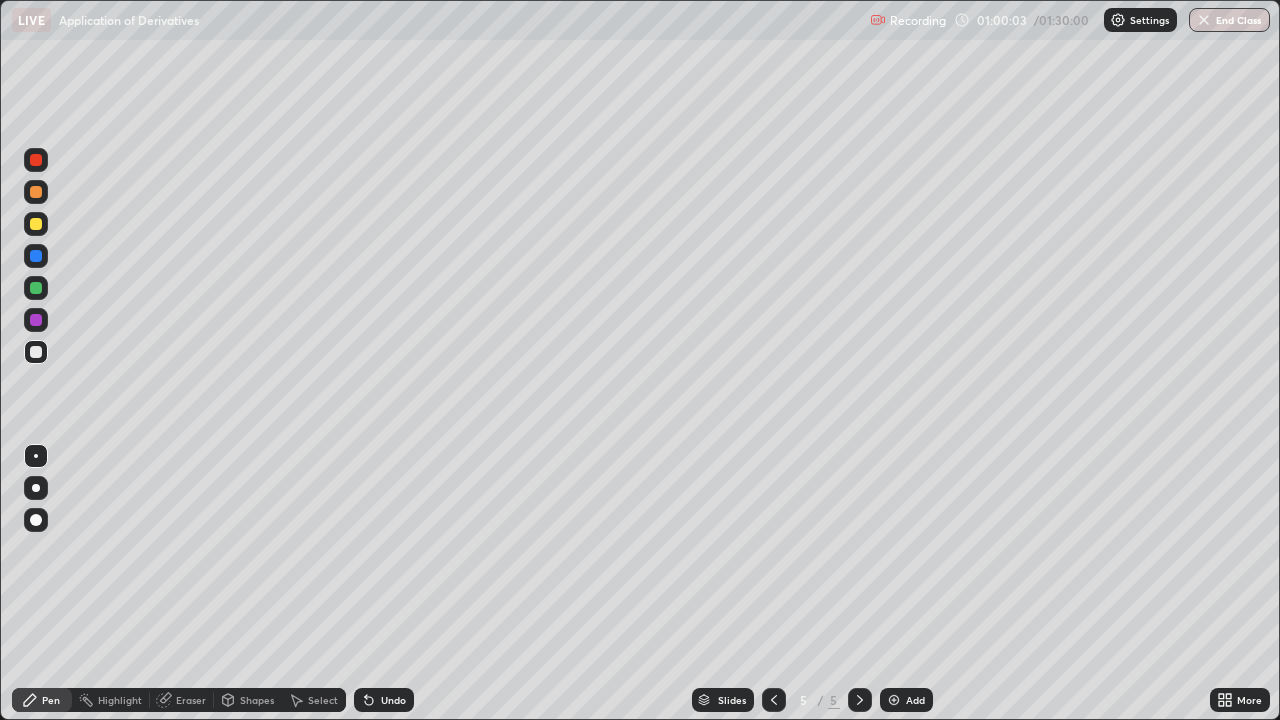 click at bounding box center (36, 224) 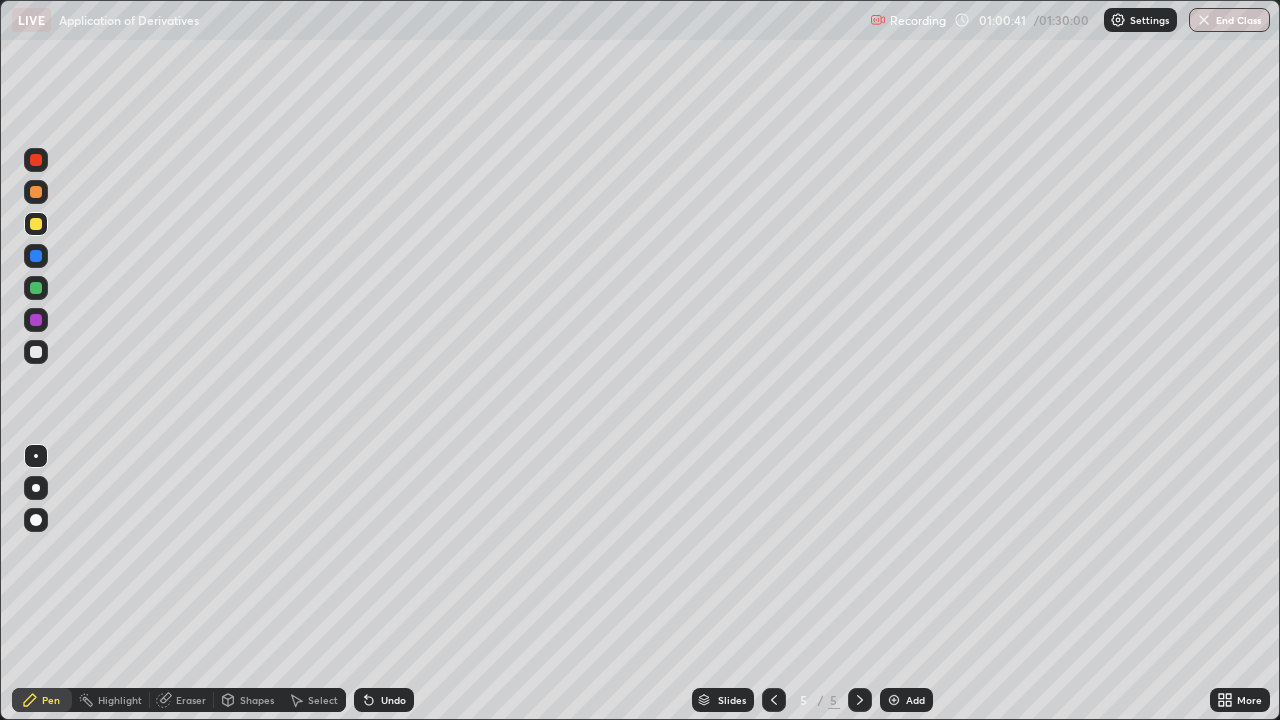 click at bounding box center (36, 160) 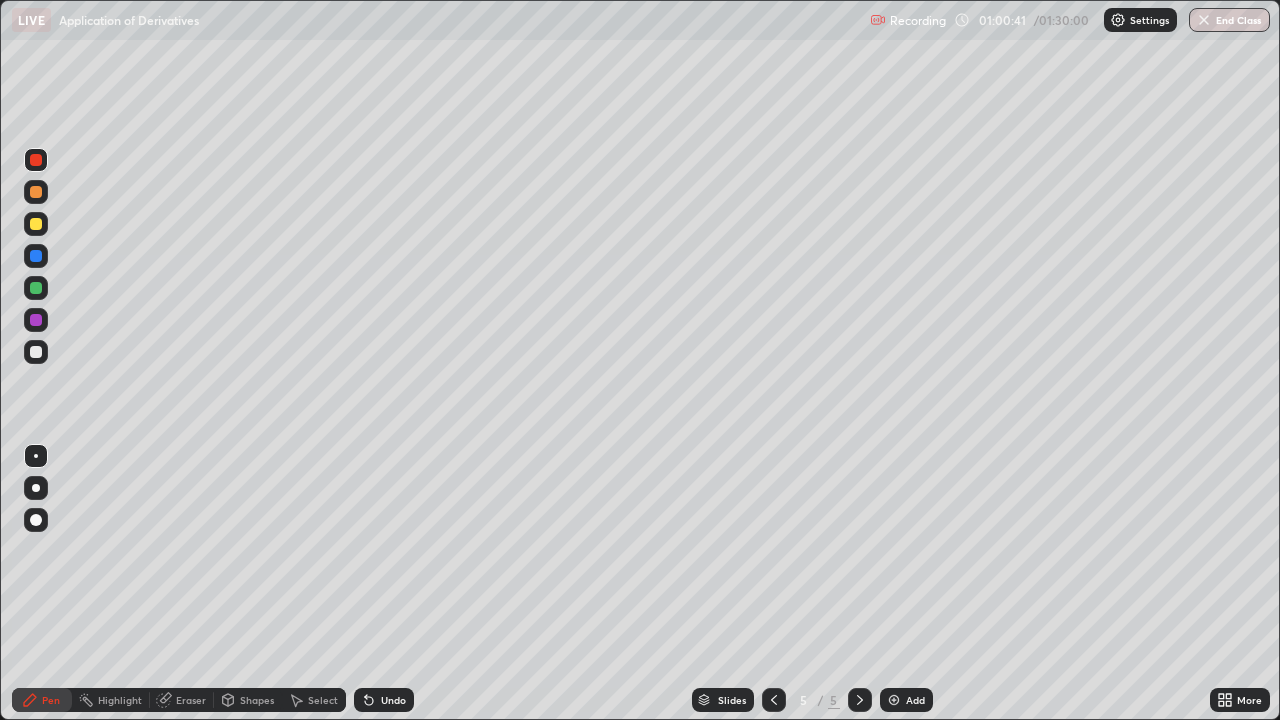 click at bounding box center [36, 160] 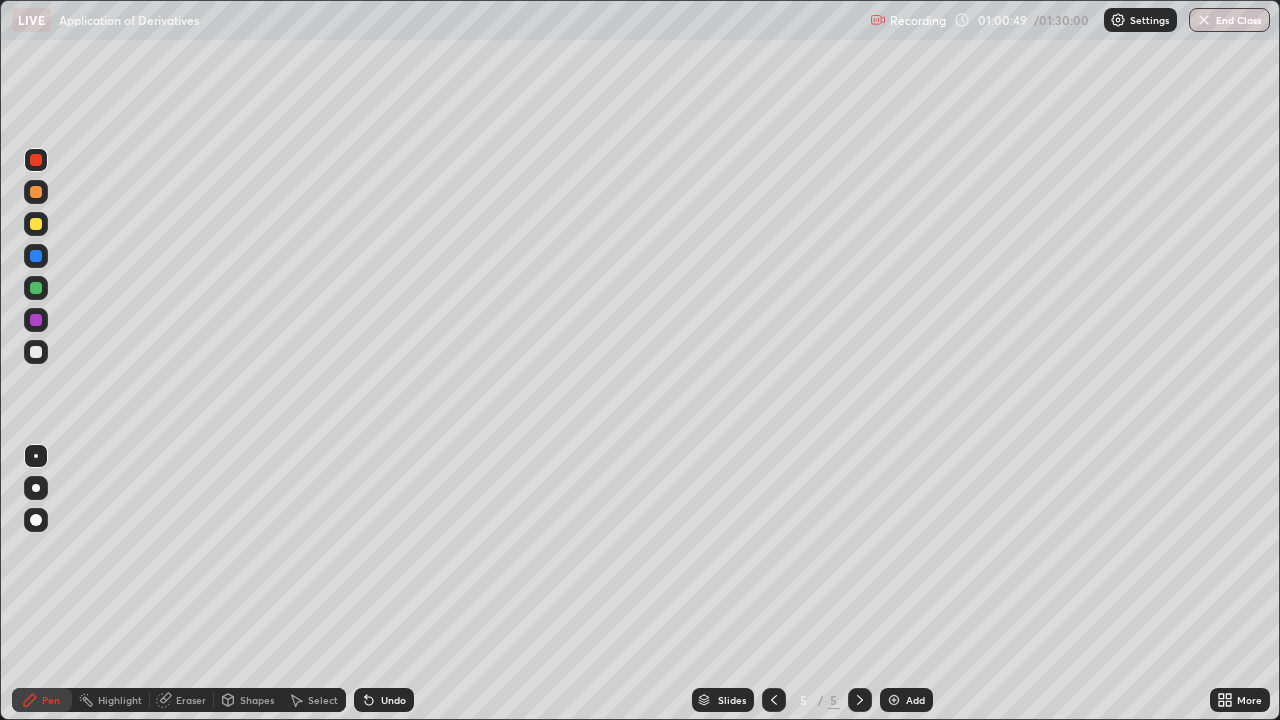 click on "Eraser" at bounding box center [191, 700] 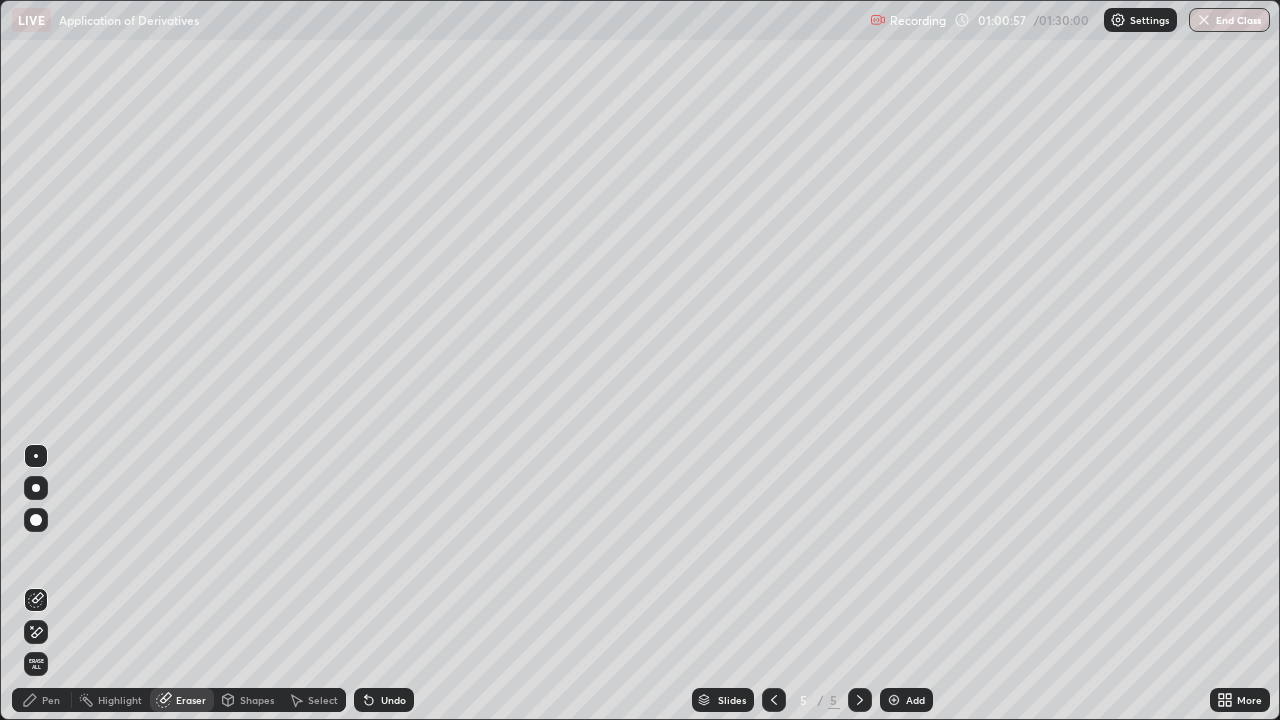 click on "Pen" at bounding box center [51, 700] 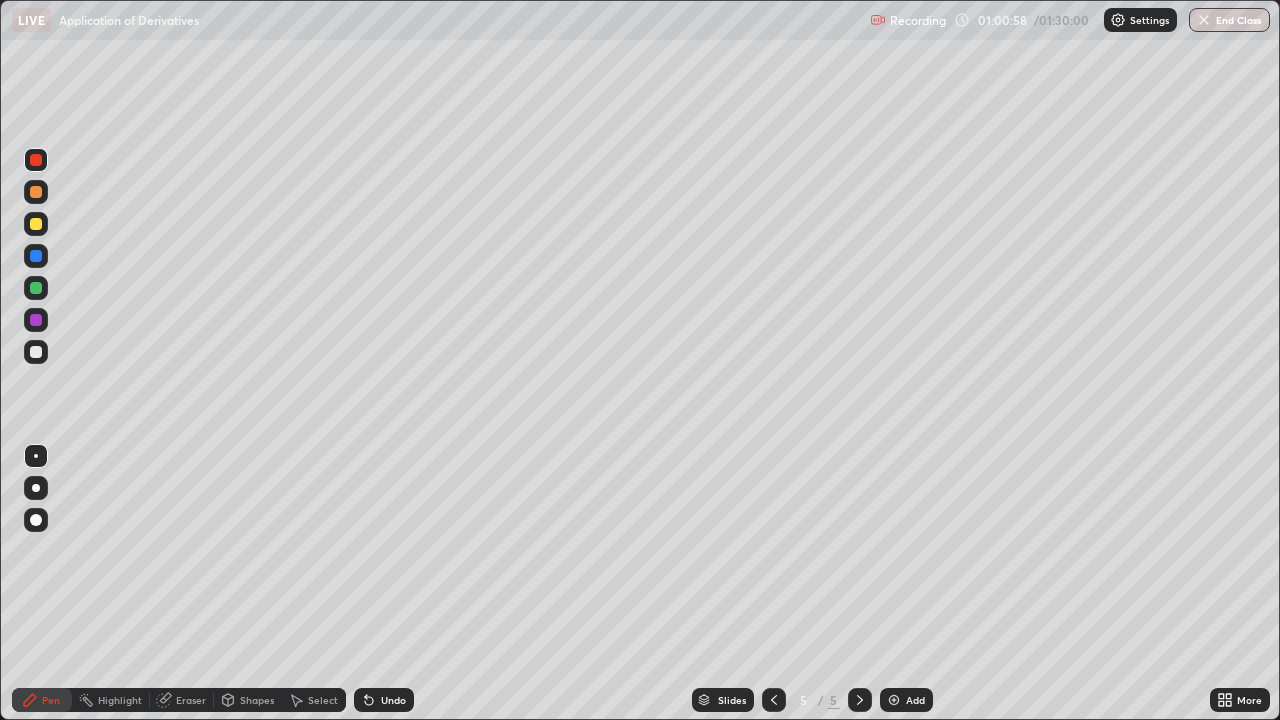 click at bounding box center [36, 160] 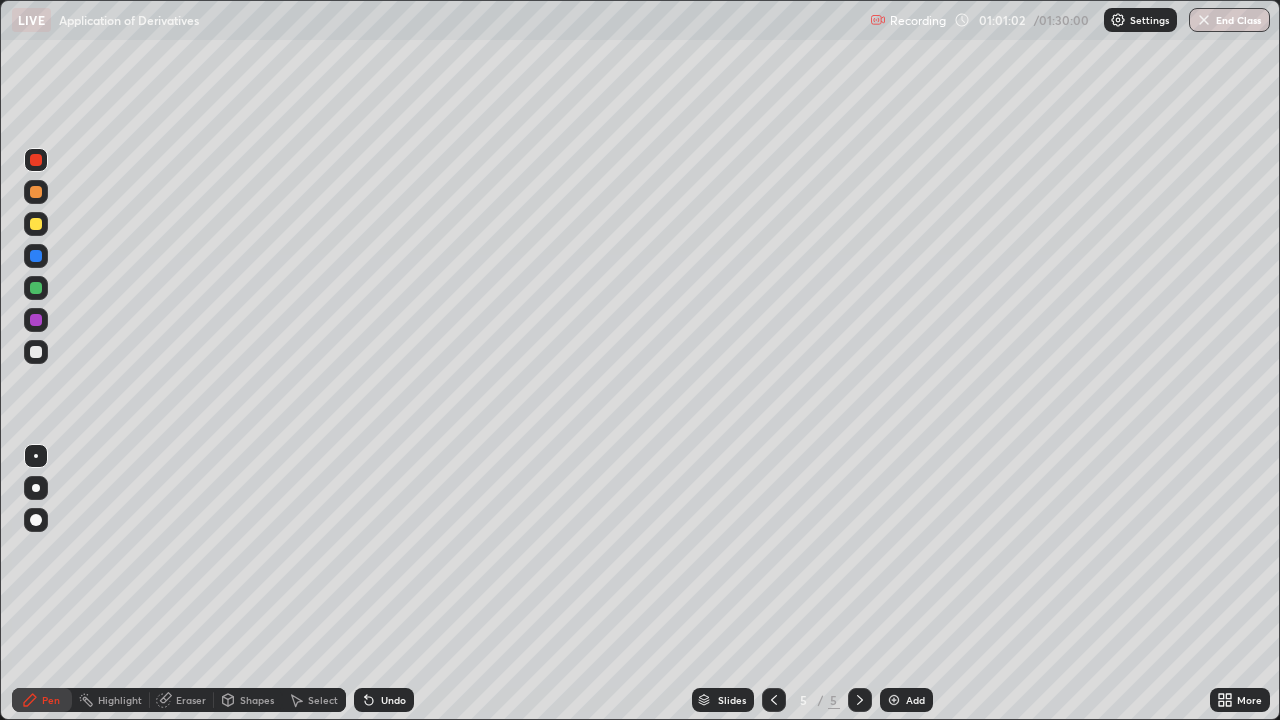 click at bounding box center (36, 192) 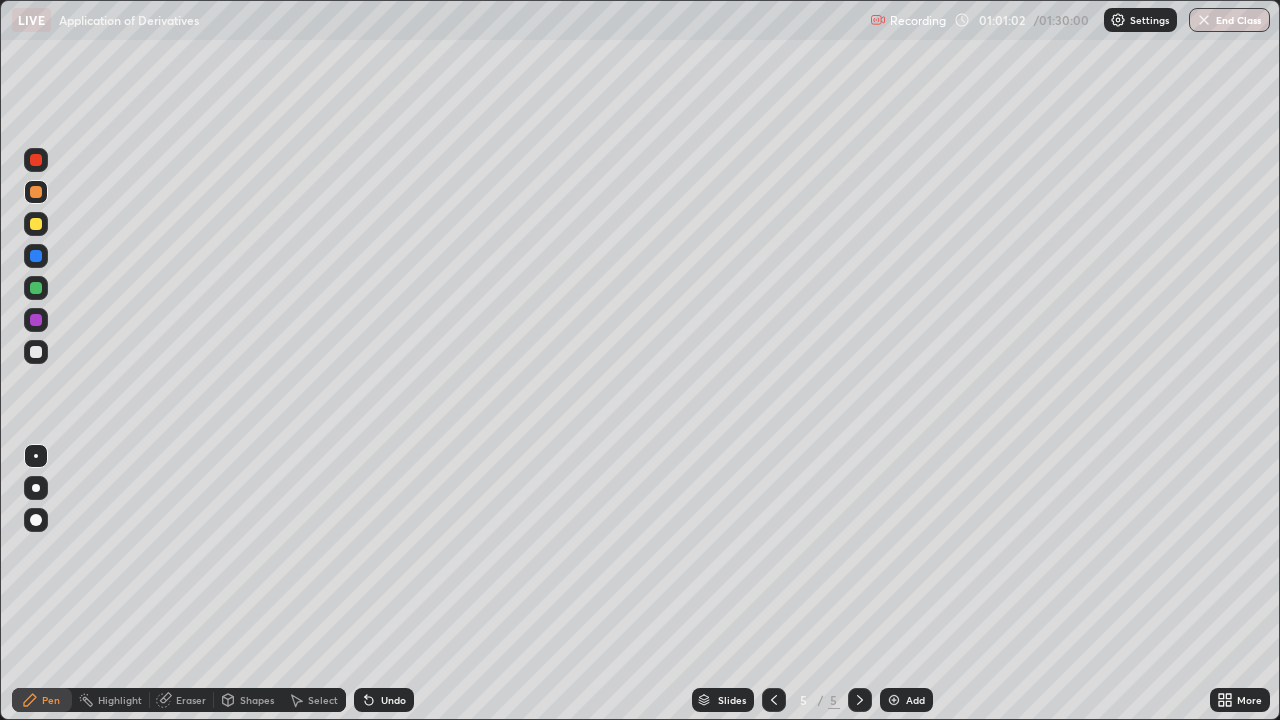 click at bounding box center (36, 192) 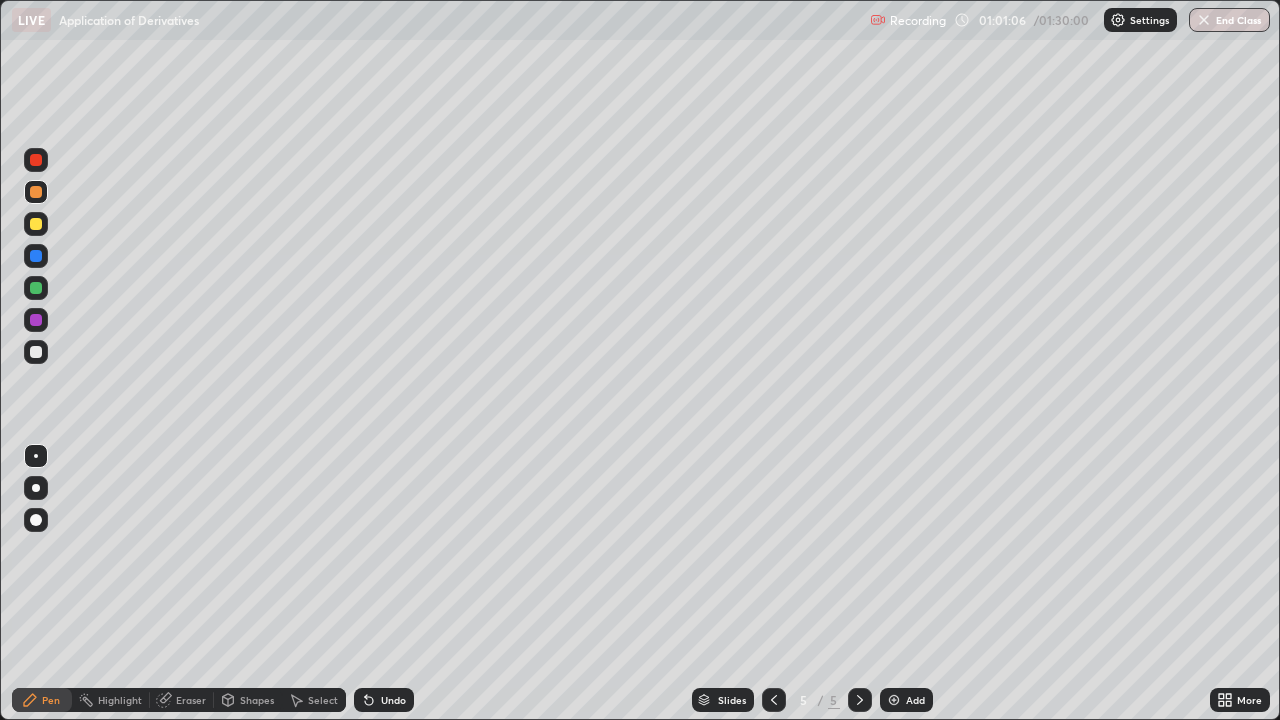 click at bounding box center [36, 224] 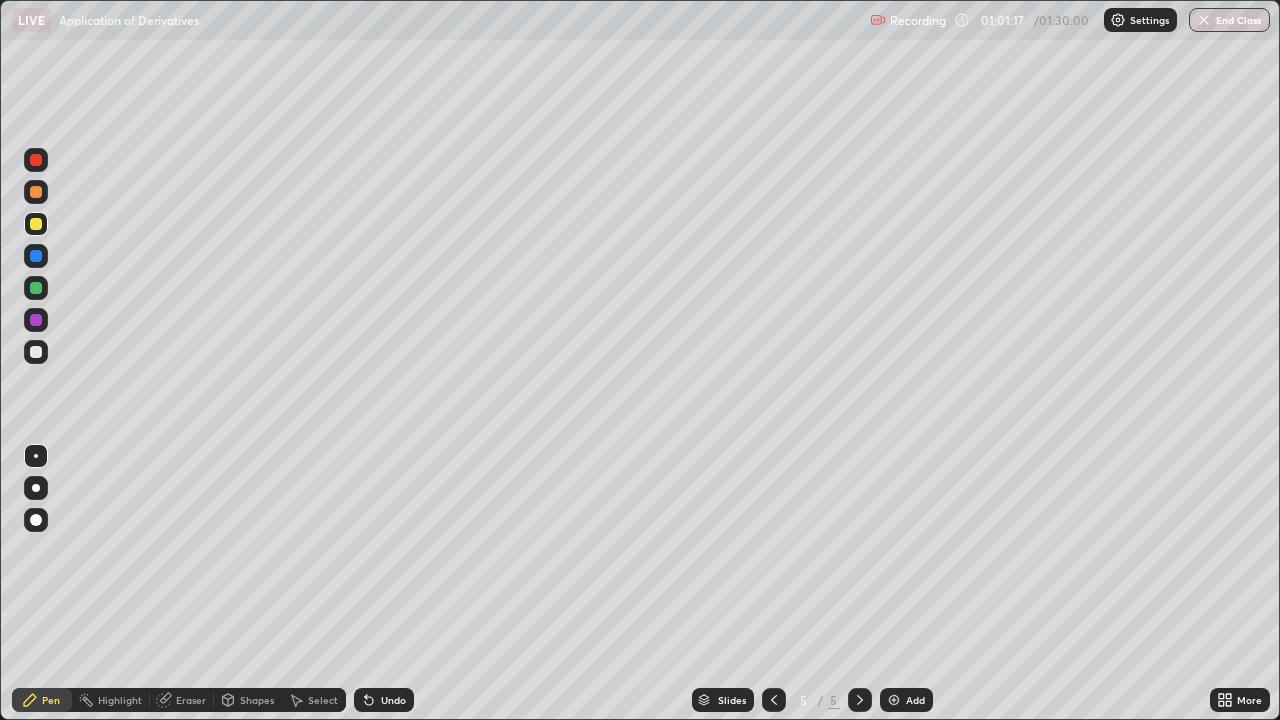 click at bounding box center (36, 160) 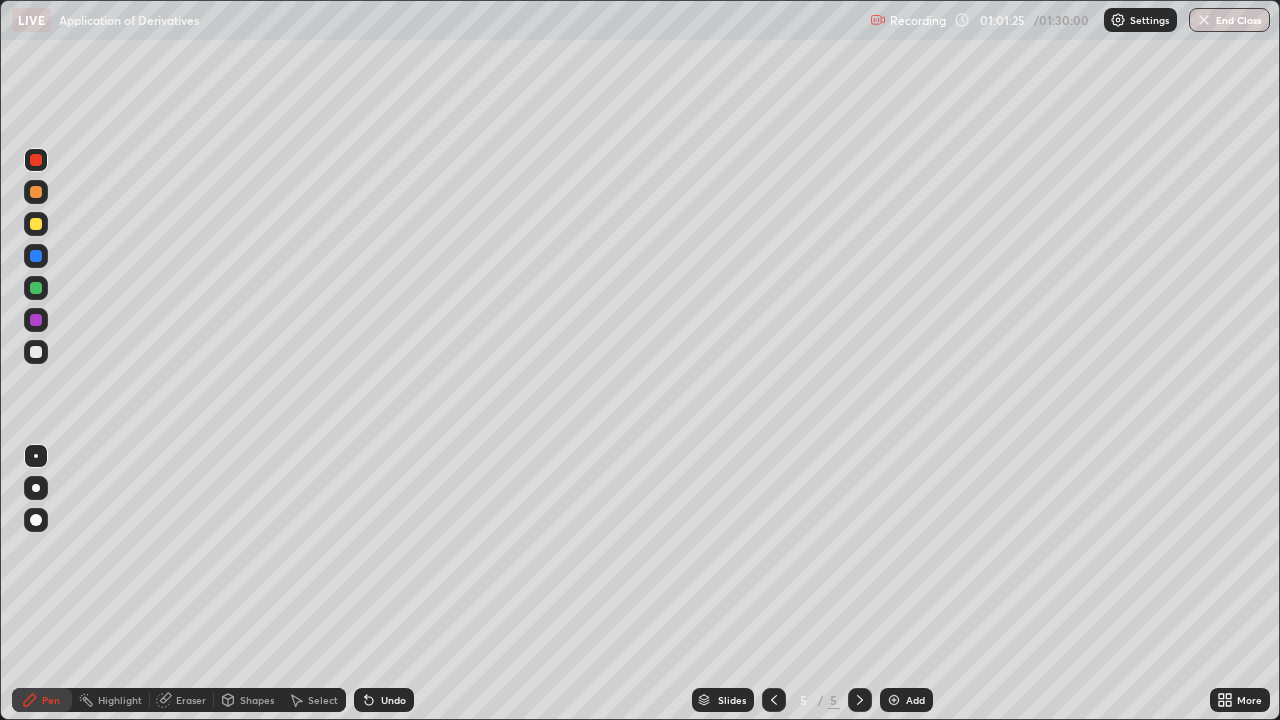 click at bounding box center [36, 192] 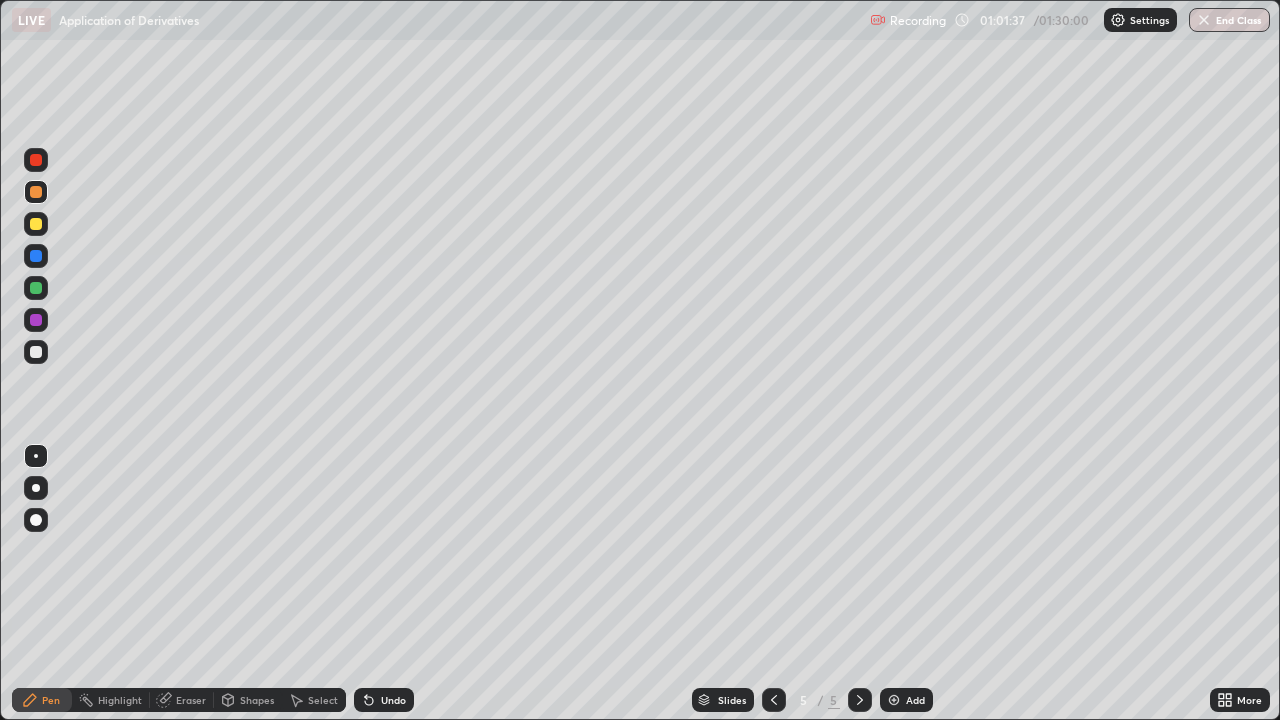 click at bounding box center (36, 224) 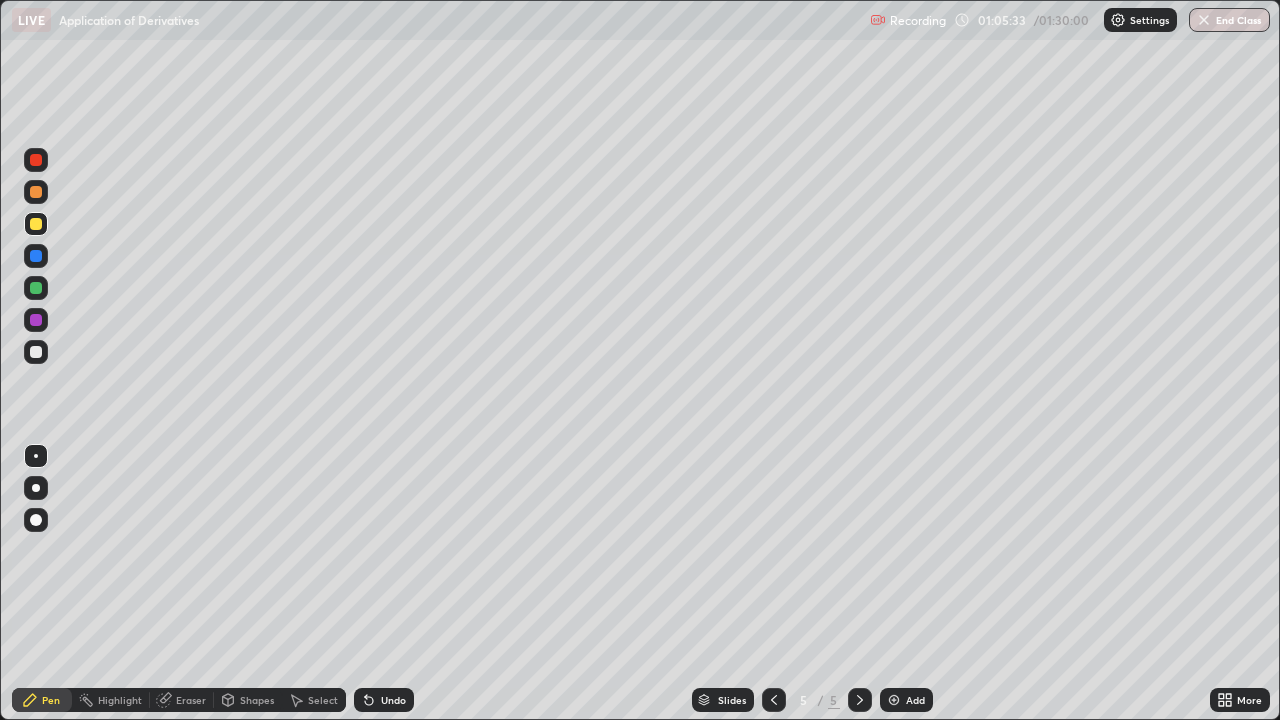 click at bounding box center [894, 700] 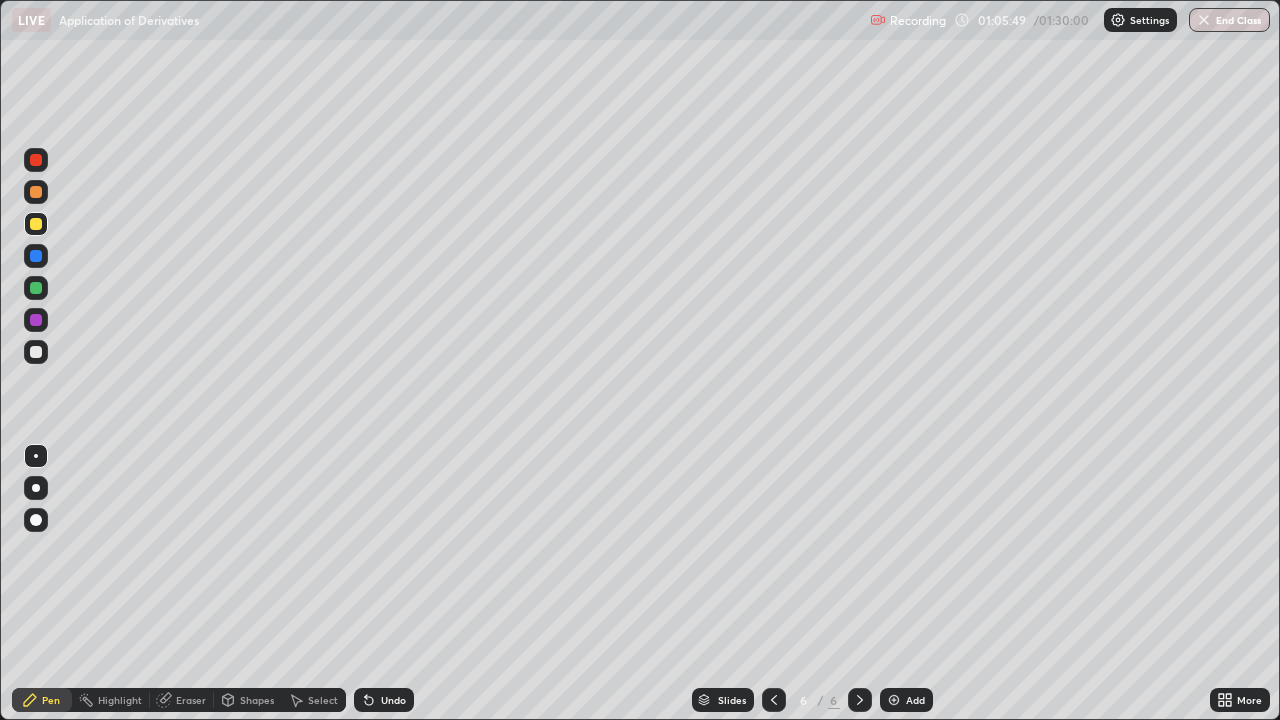 click at bounding box center (36, 288) 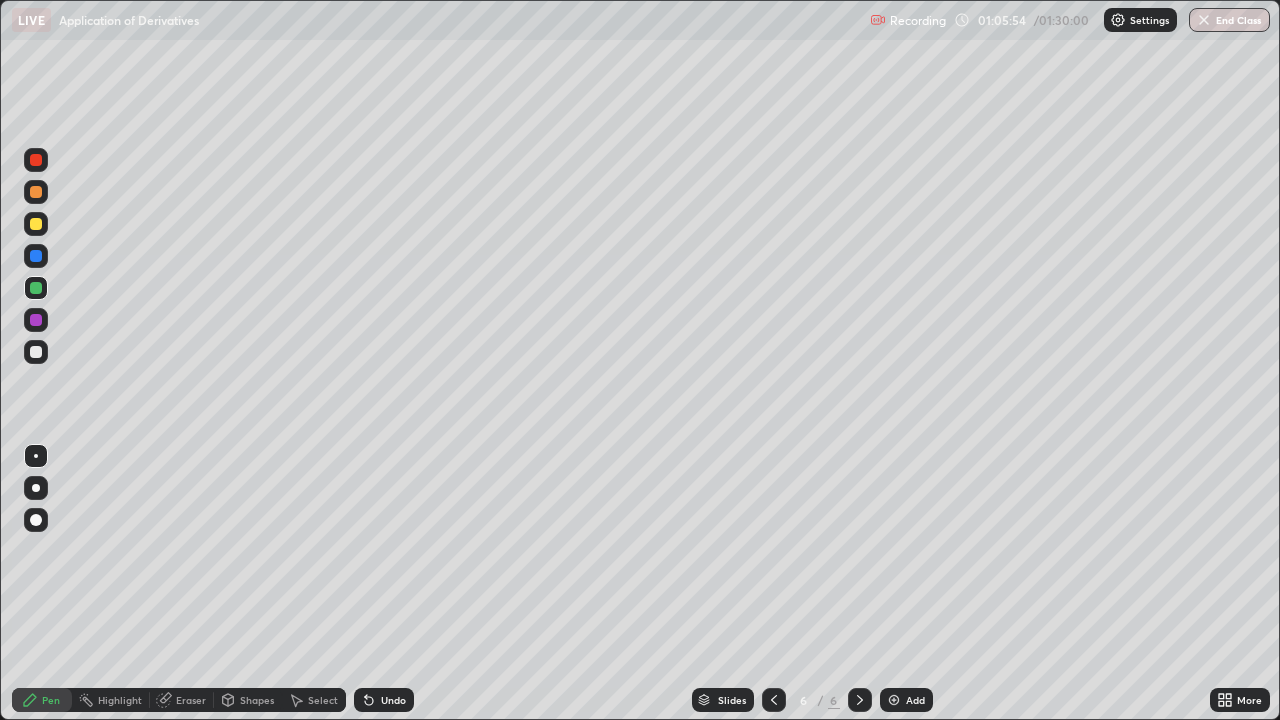 click at bounding box center [36, 224] 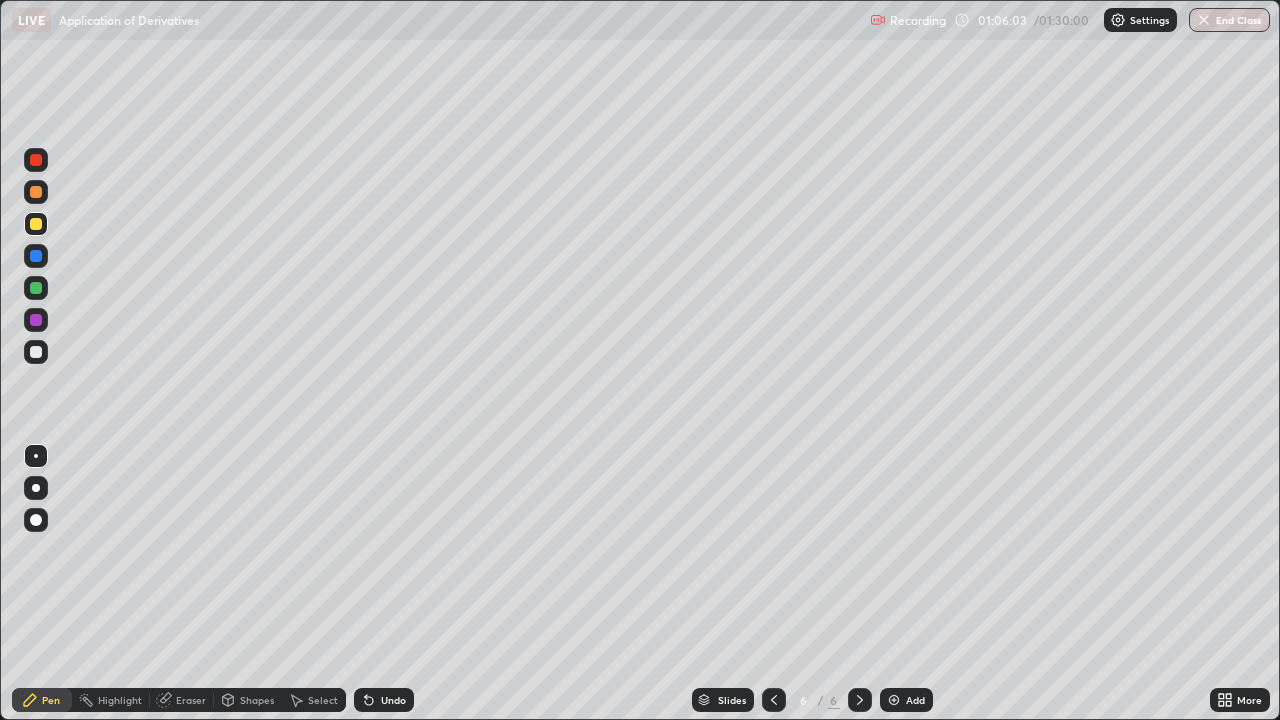 click at bounding box center (36, 224) 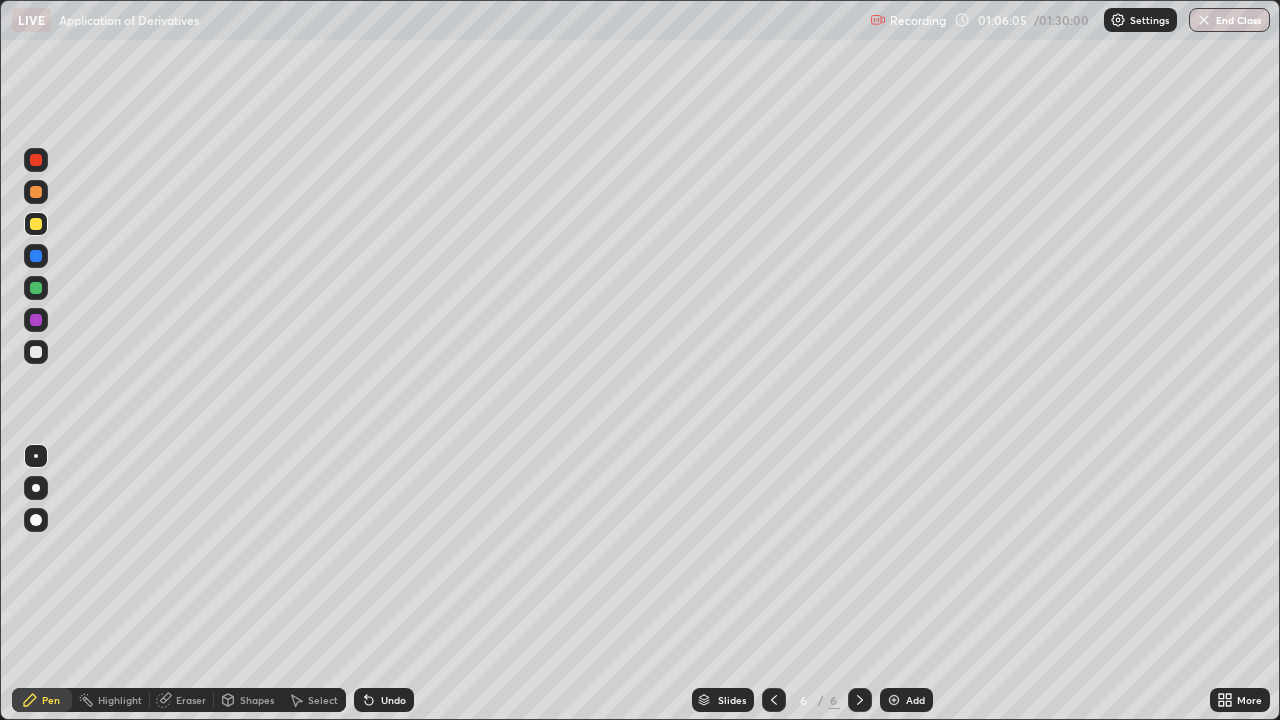 click at bounding box center (36, 288) 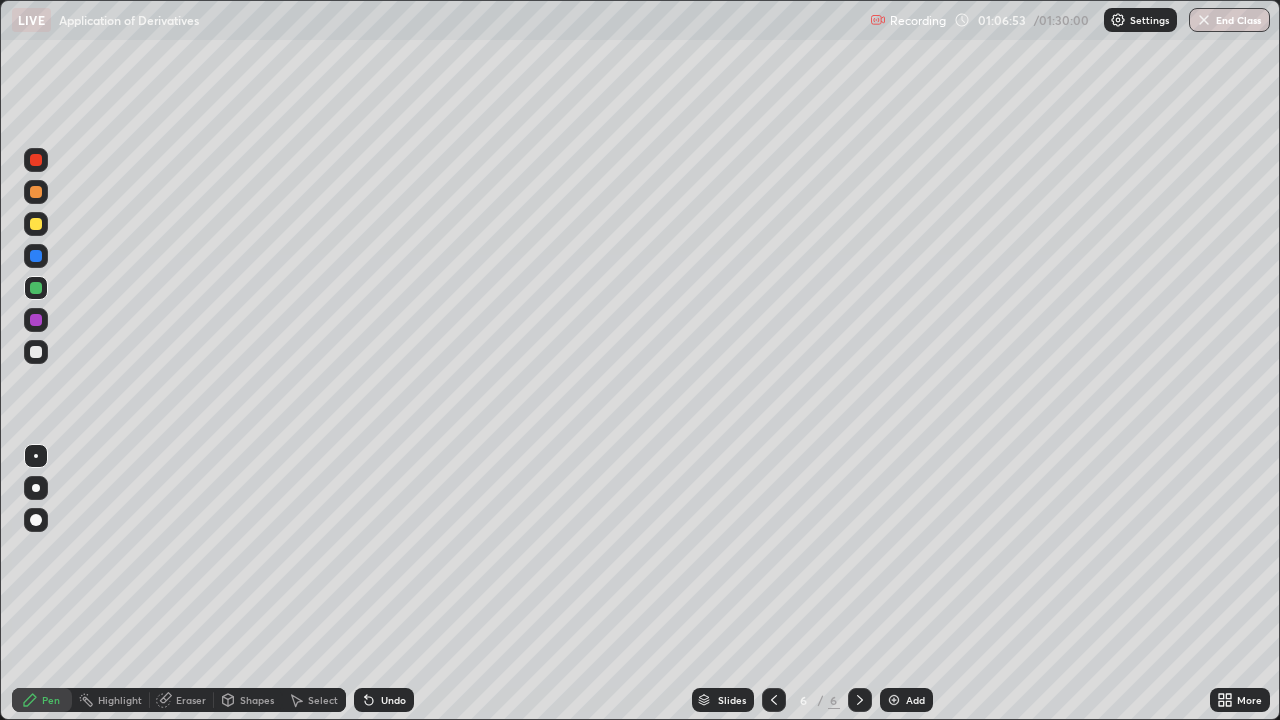 click at bounding box center (36, 352) 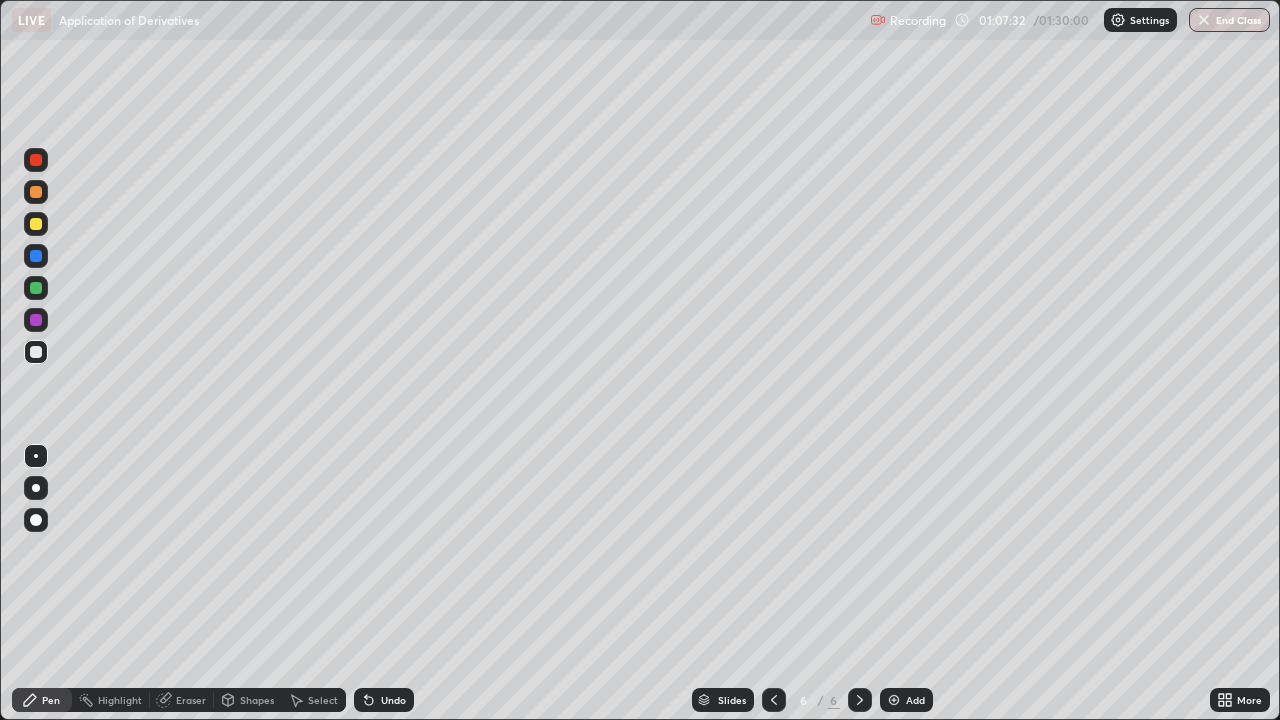 click at bounding box center [36, 320] 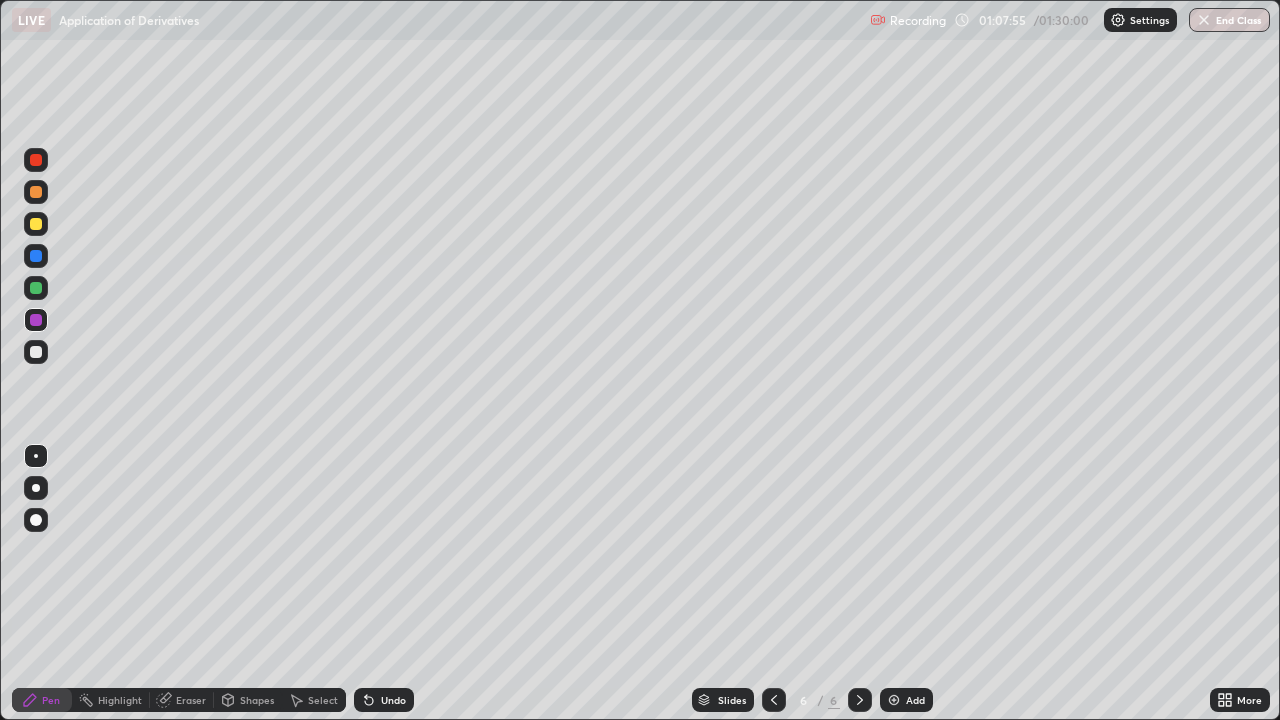 click at bounding box center (36, 352) 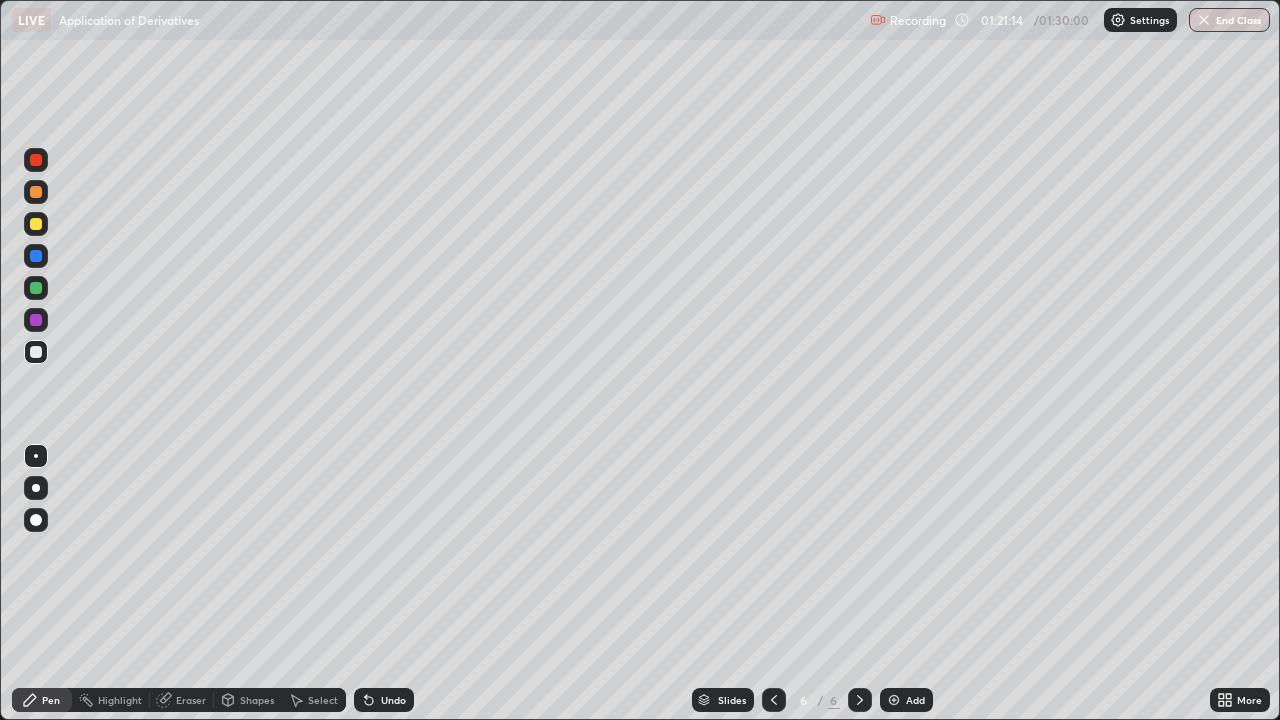click at bounding box center (36, 160) 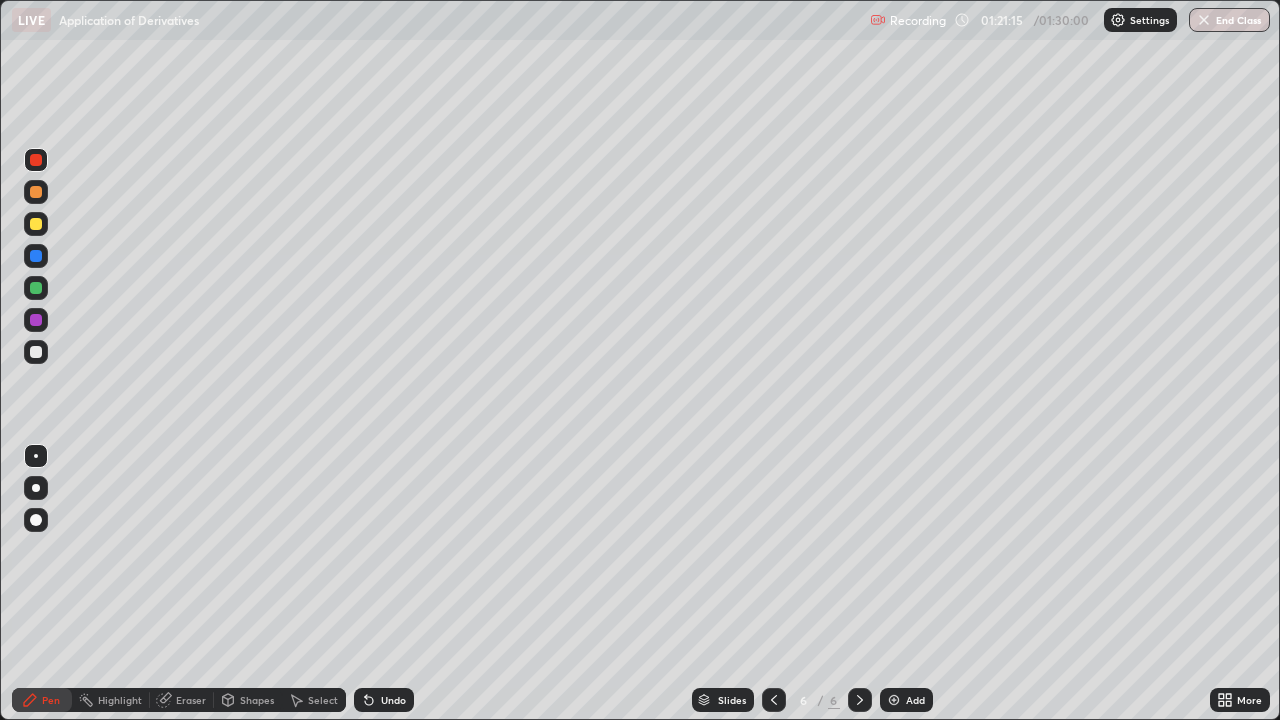 click at bounding box center [36, 192] 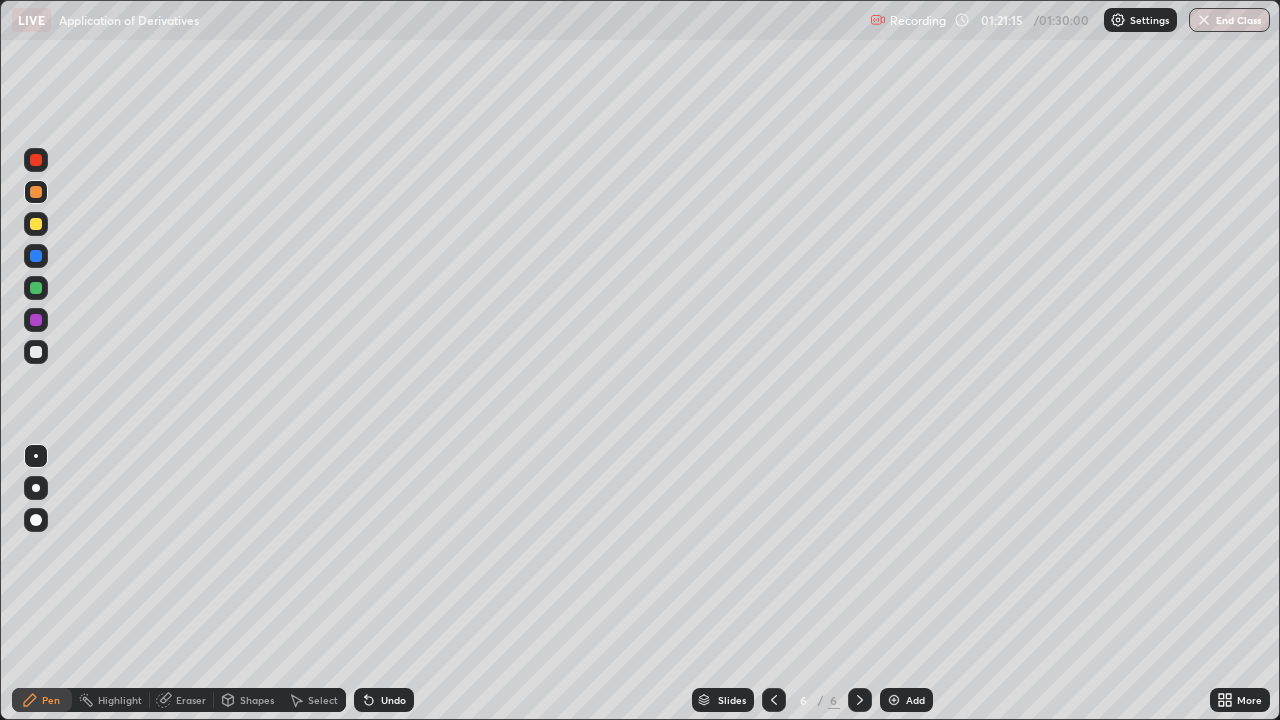 click at bounding box center [36, 192] 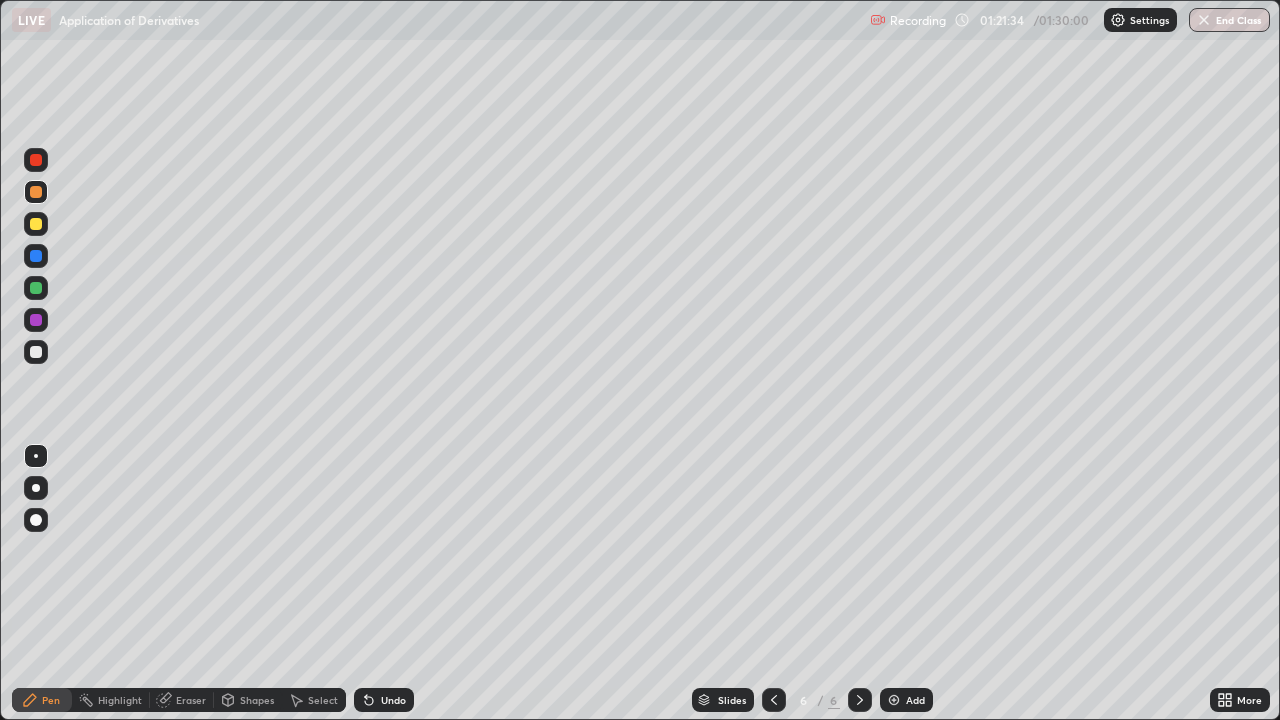 click at bounding box center [36, 352] 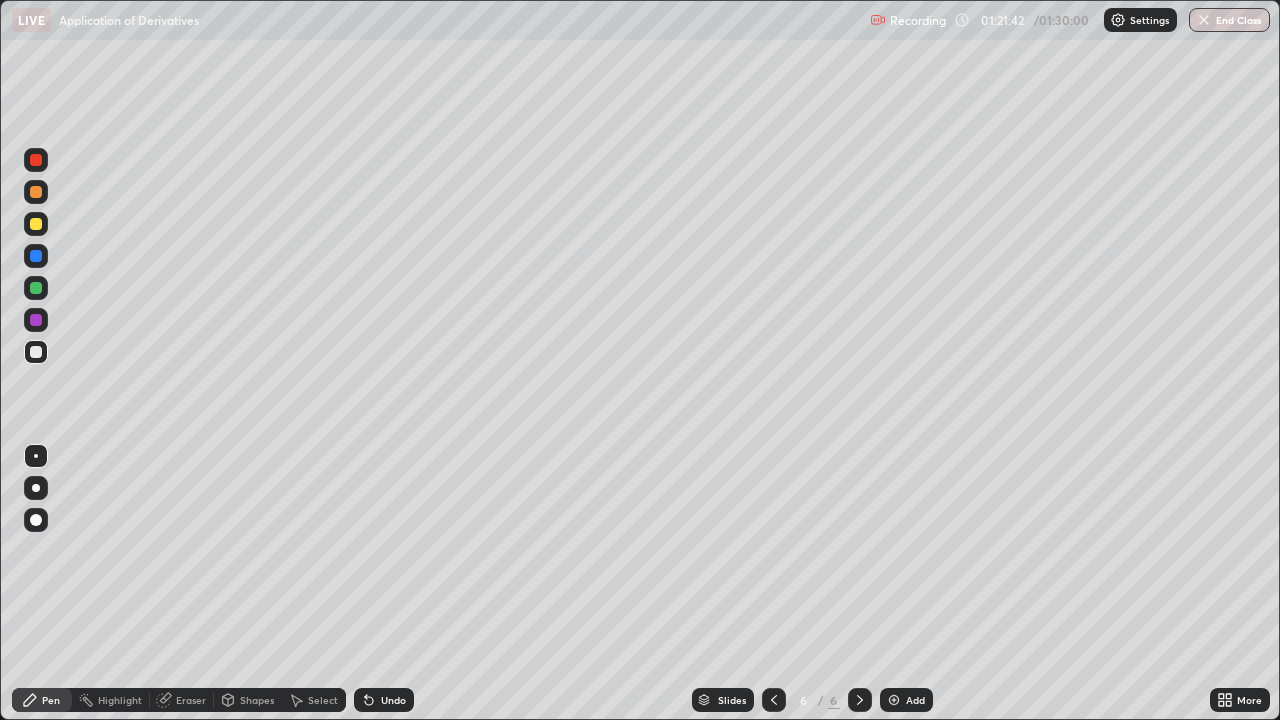 click at bounding box center [36, 224] 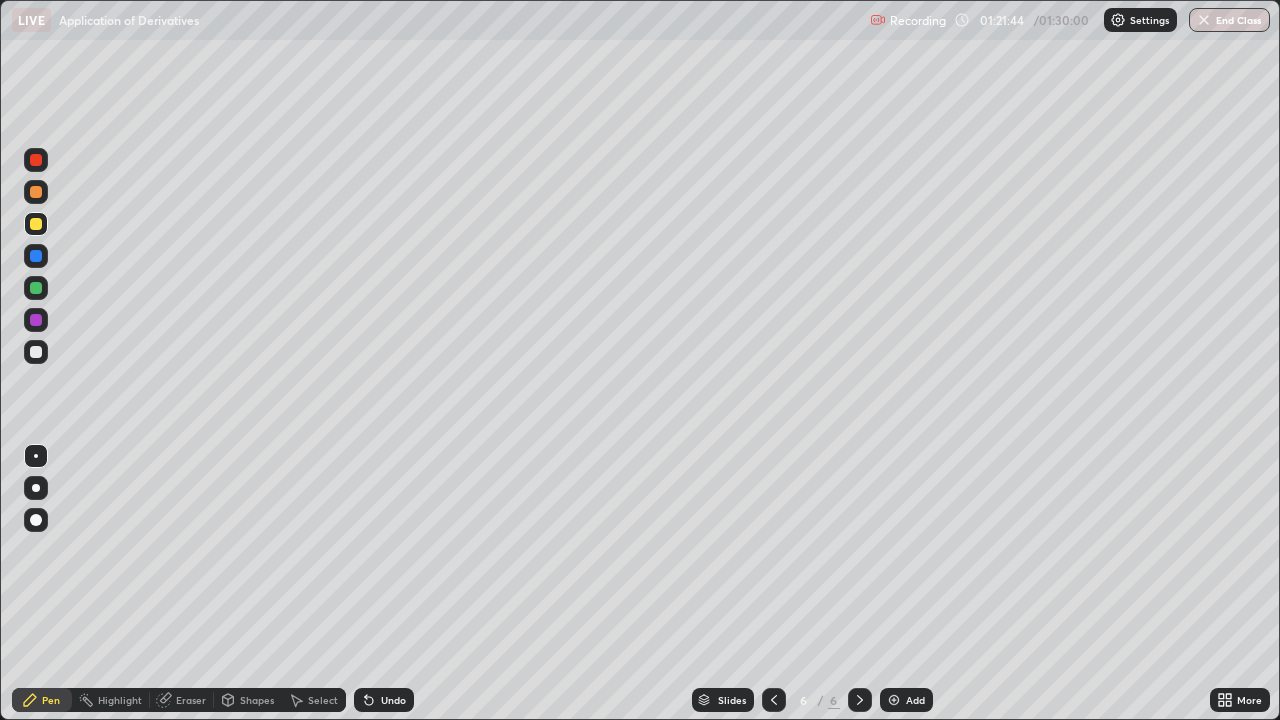 click at bounding box center (36, 288) 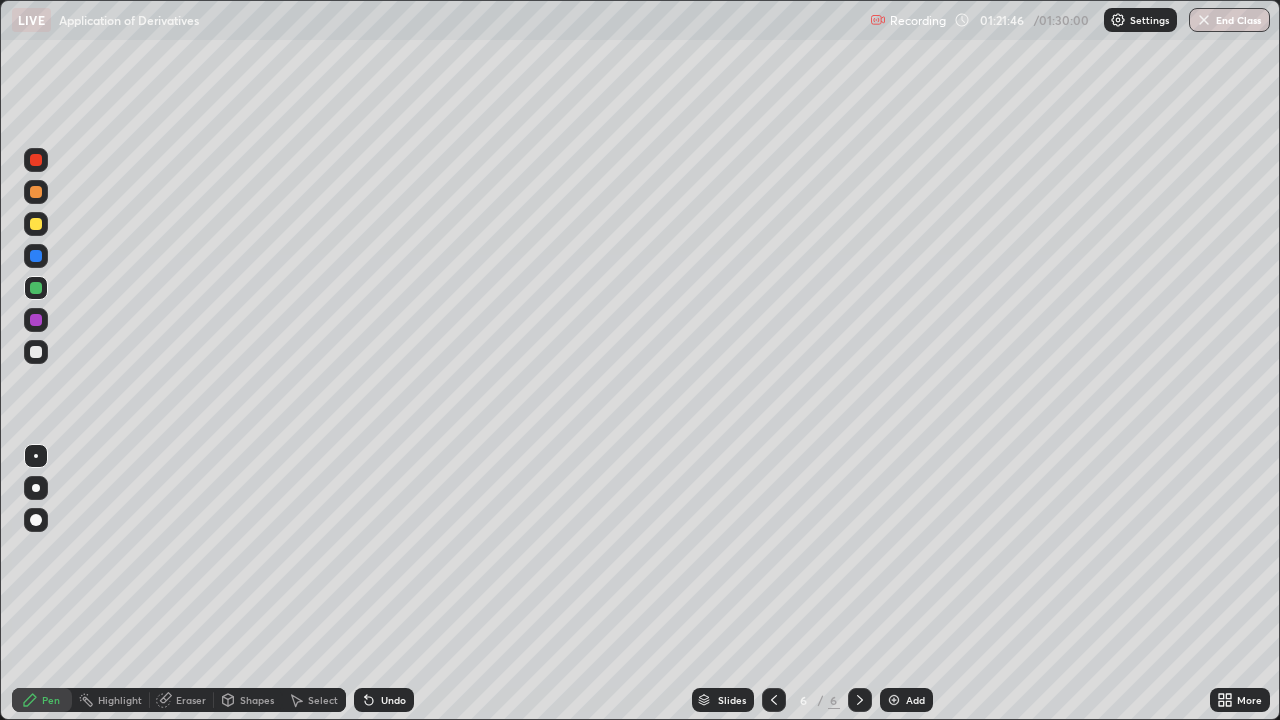 click at bounding box center [36, 256] 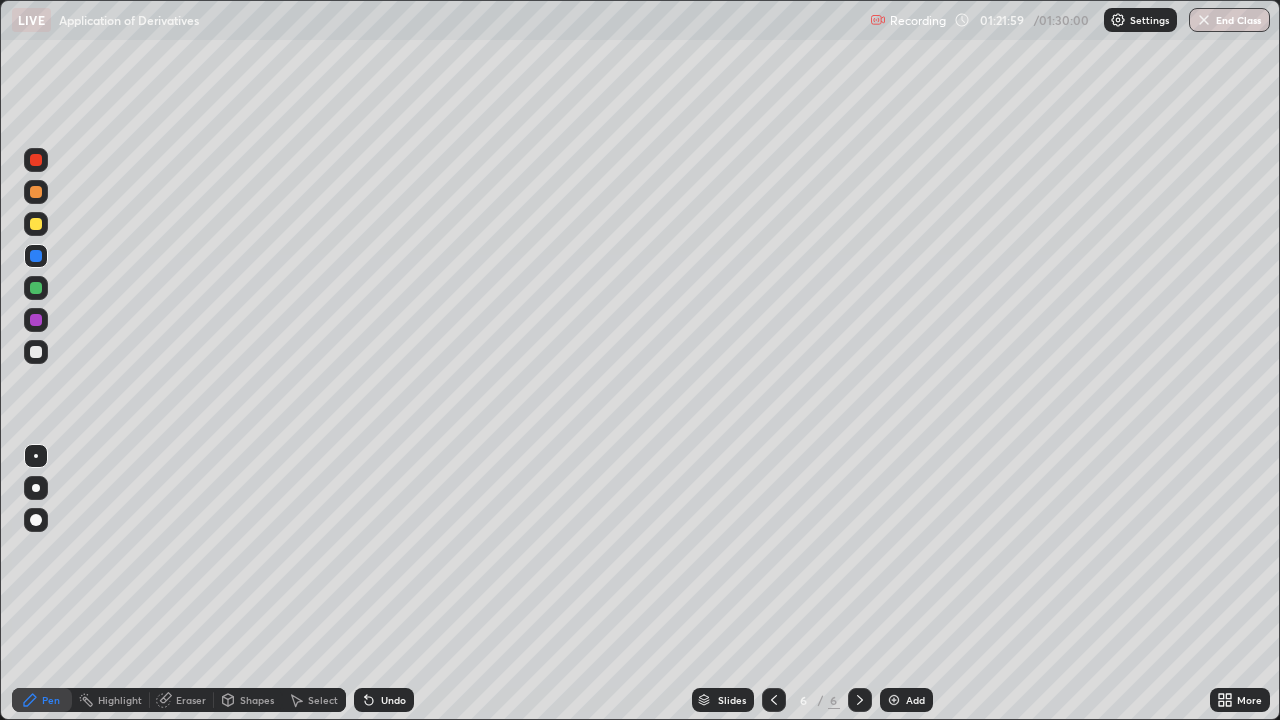 click at bounding box center [36, 288] 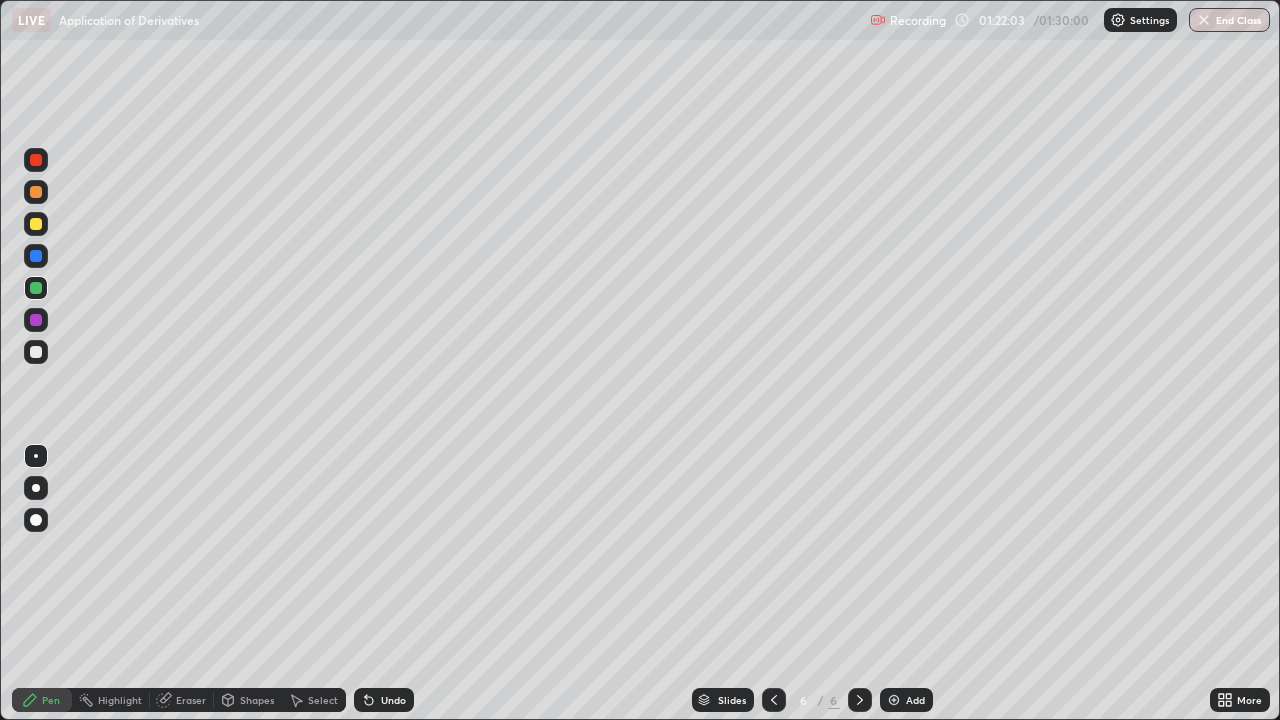 click at bounding box center [36, 192] 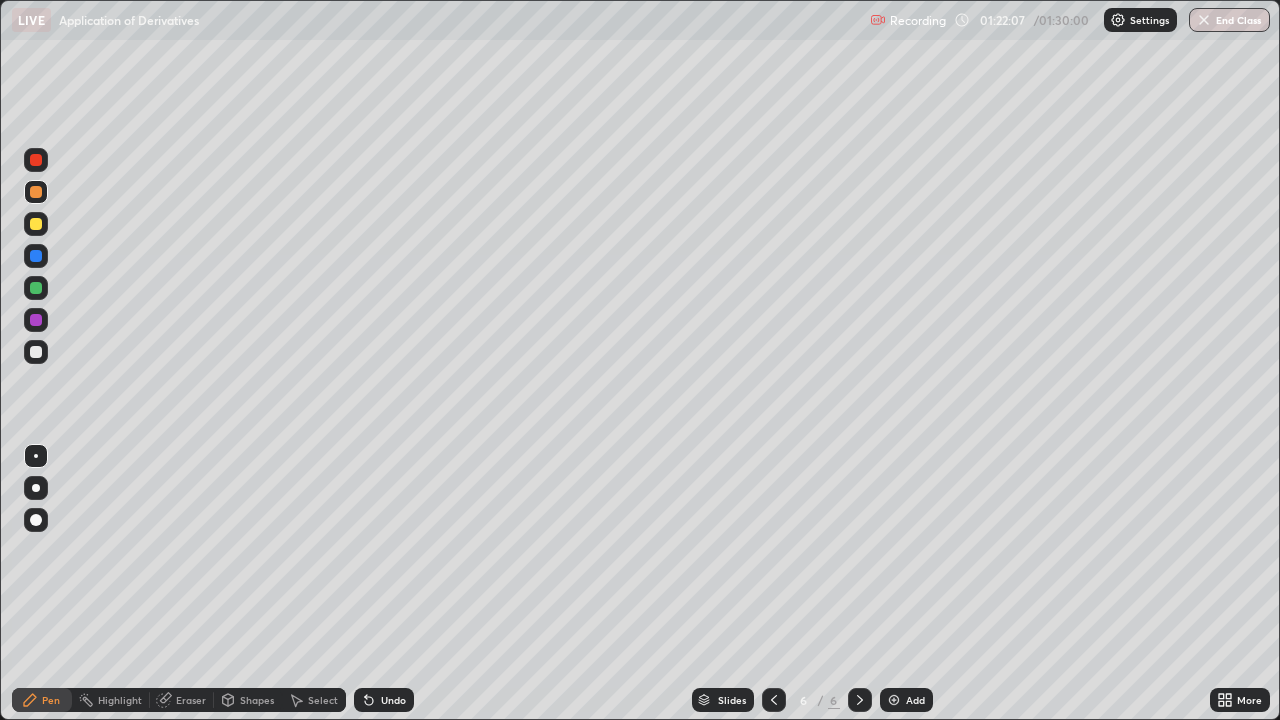 click at bounding box center (36, 256) 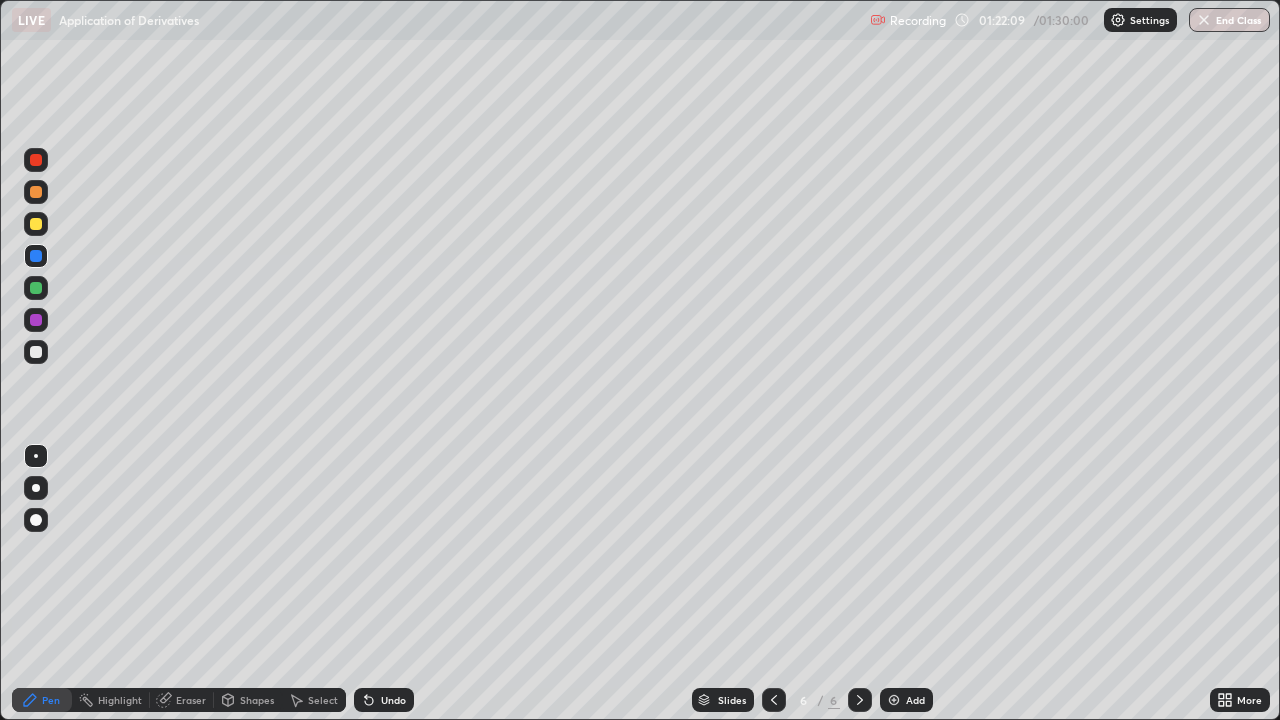 click at bounding box center (36, 224) 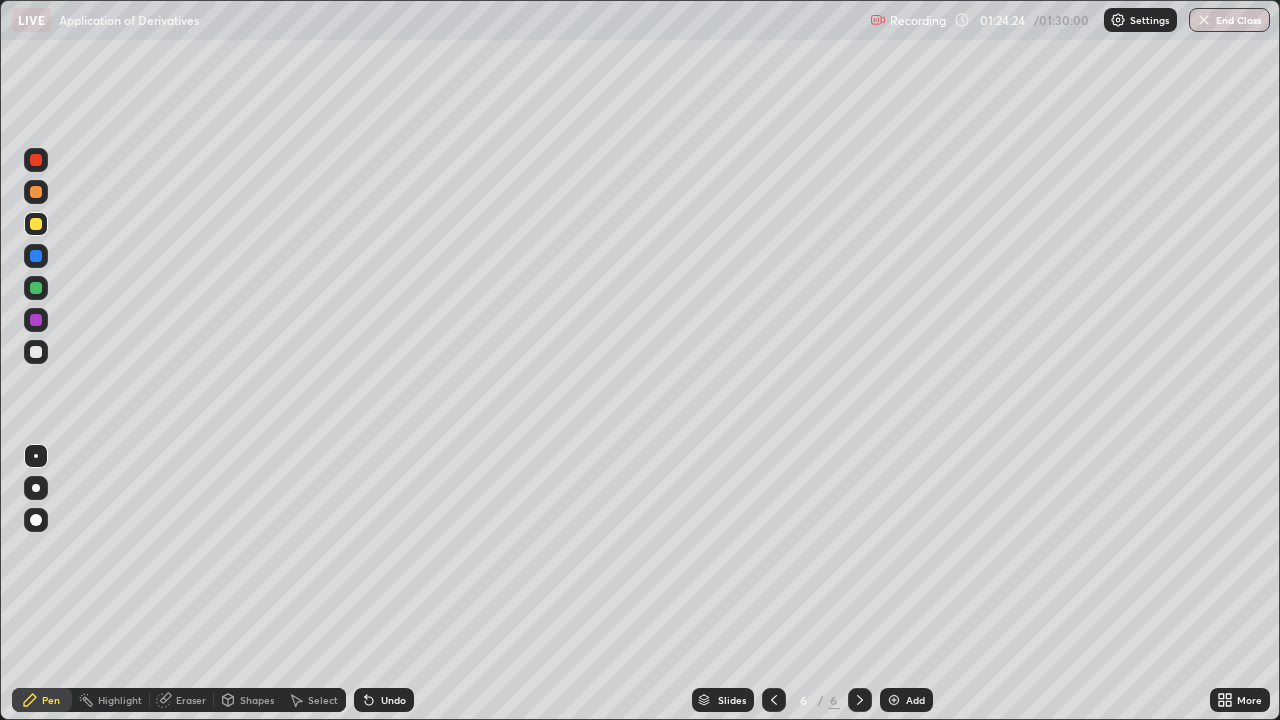 click on "End Class" at bounding box center (1229, 20) 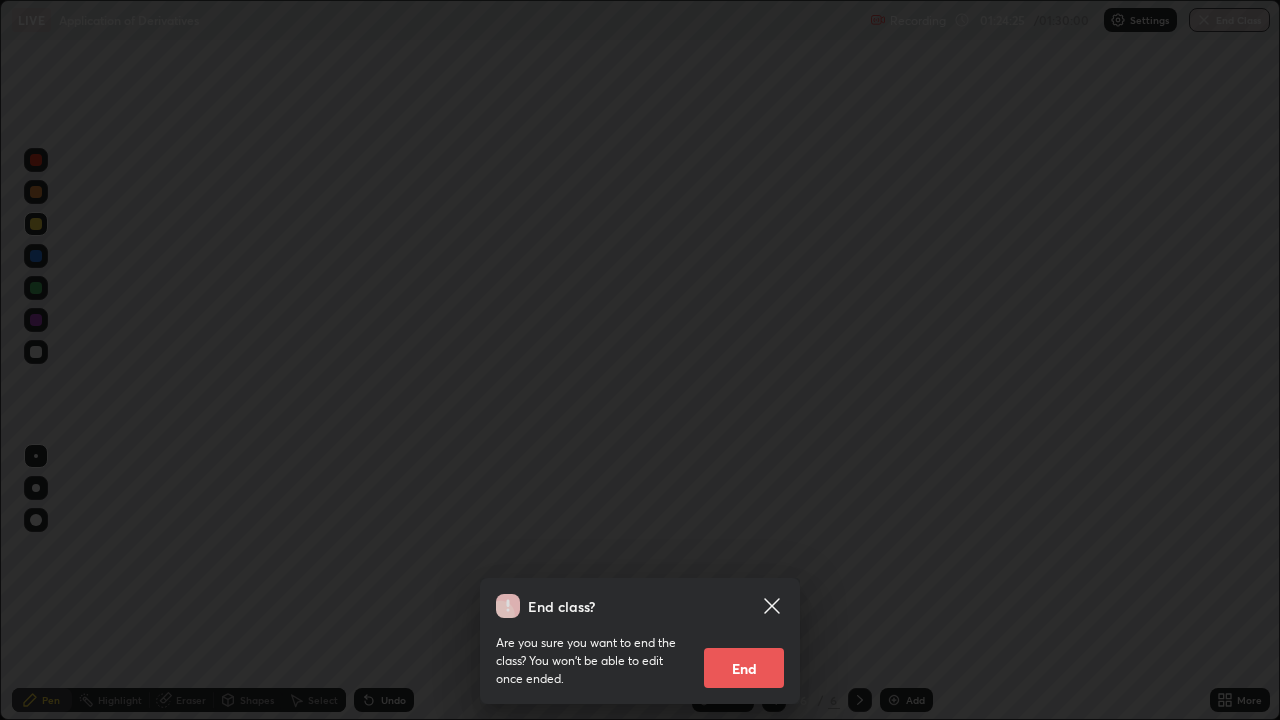 click on "End" at bounding box center (744, 668) 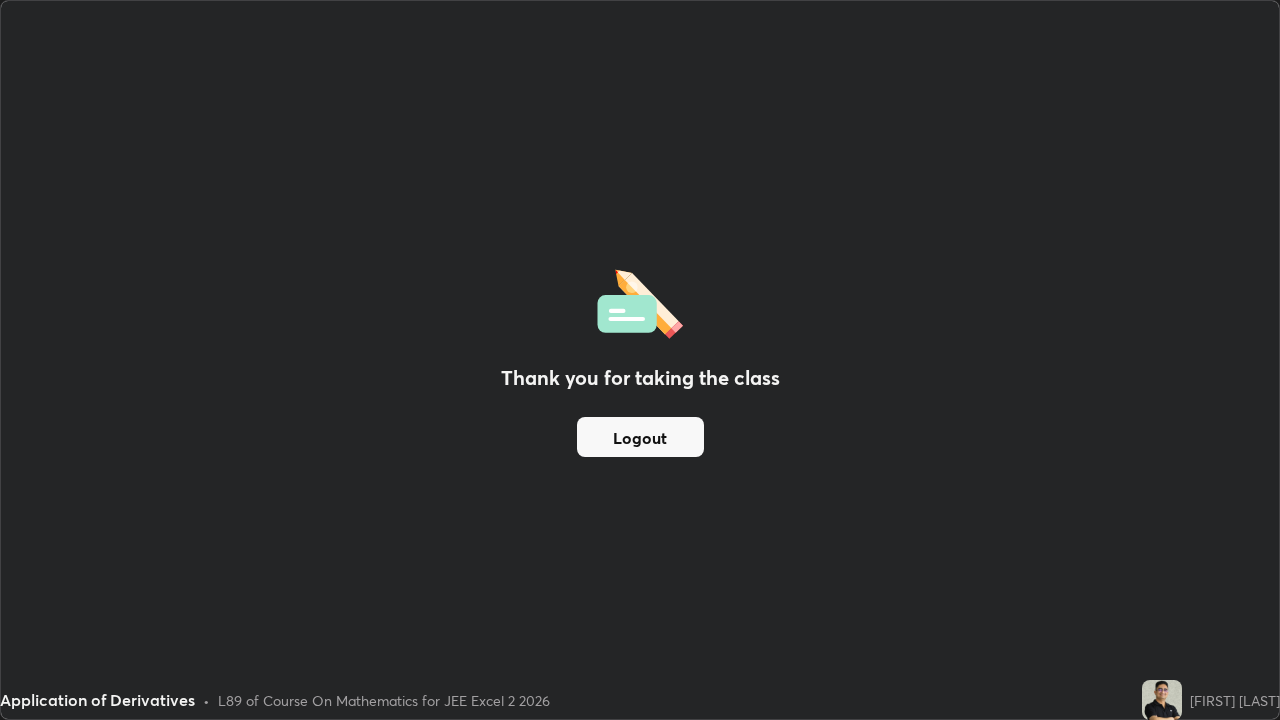 click on "Logout" at bounding box center [640, 437] 